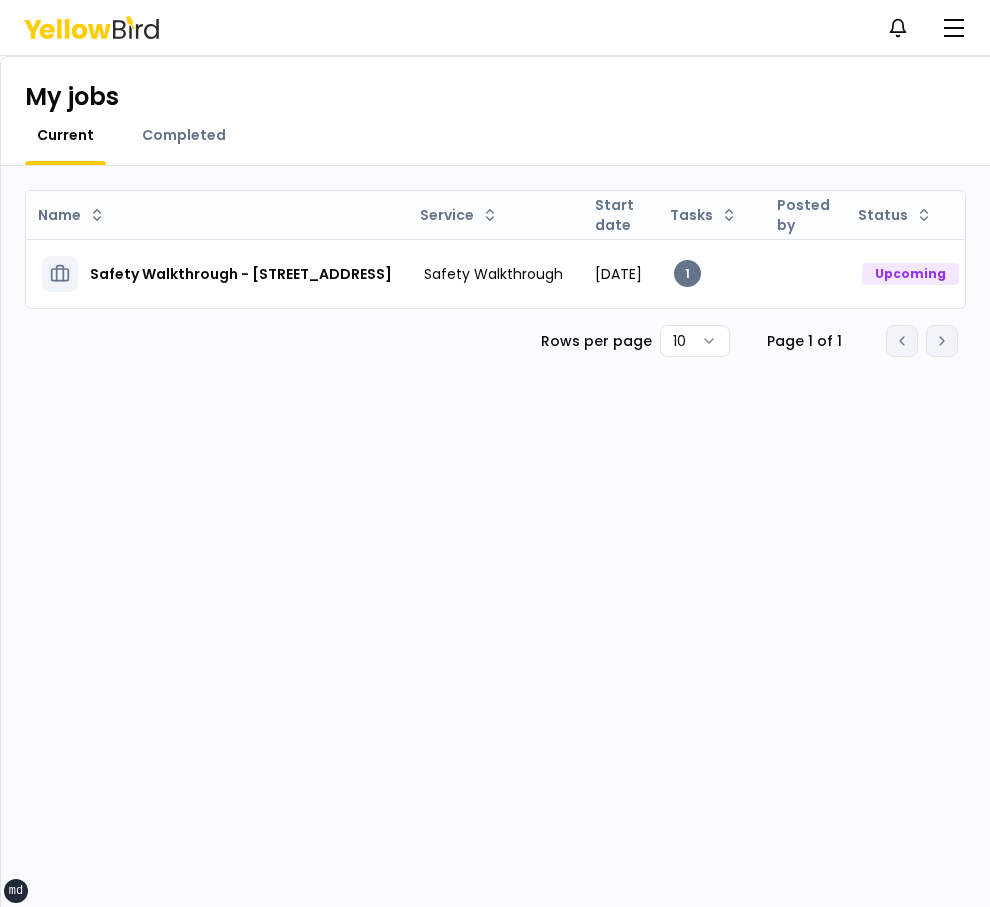 scroll, scrollTop: 0, scrollLeft: 0, axis: both 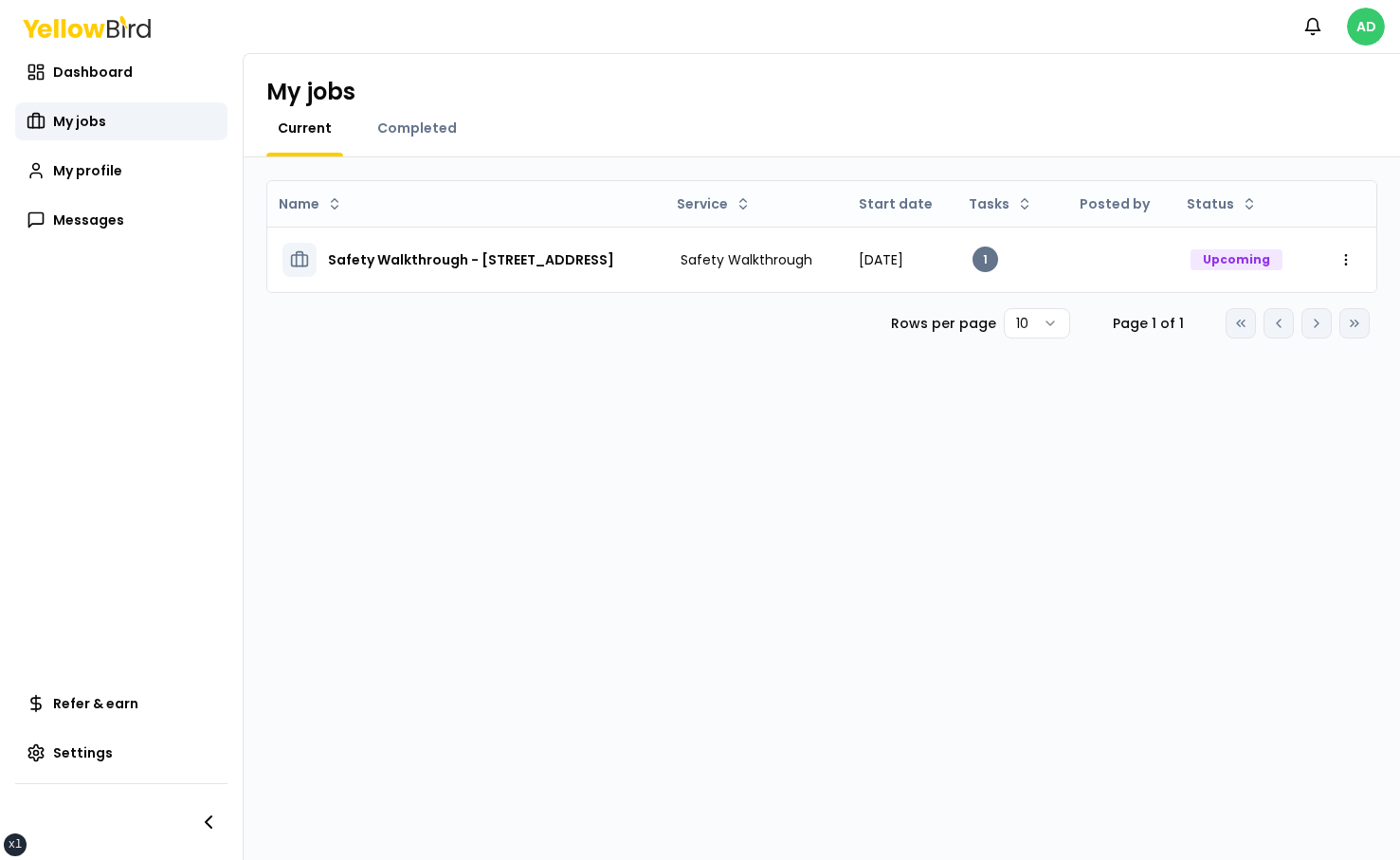 click on "xs sm md lg xl 2xl Notifications AD Dashboard My jobs My profile Messages Refer & earn Settings My jobs Current Completed Name Service Start date Tasks Posted by Status Safety Walkthrough - 25040 Cultus Ln, Bend, OR 97701 Safety Walkthrough July 25, 2025 1 Upcoming Open menu Rows per page 10 Page 1 of 1 Go to first page Go to previous page Go to next page Go to last page" at bounding box center (700, 430) 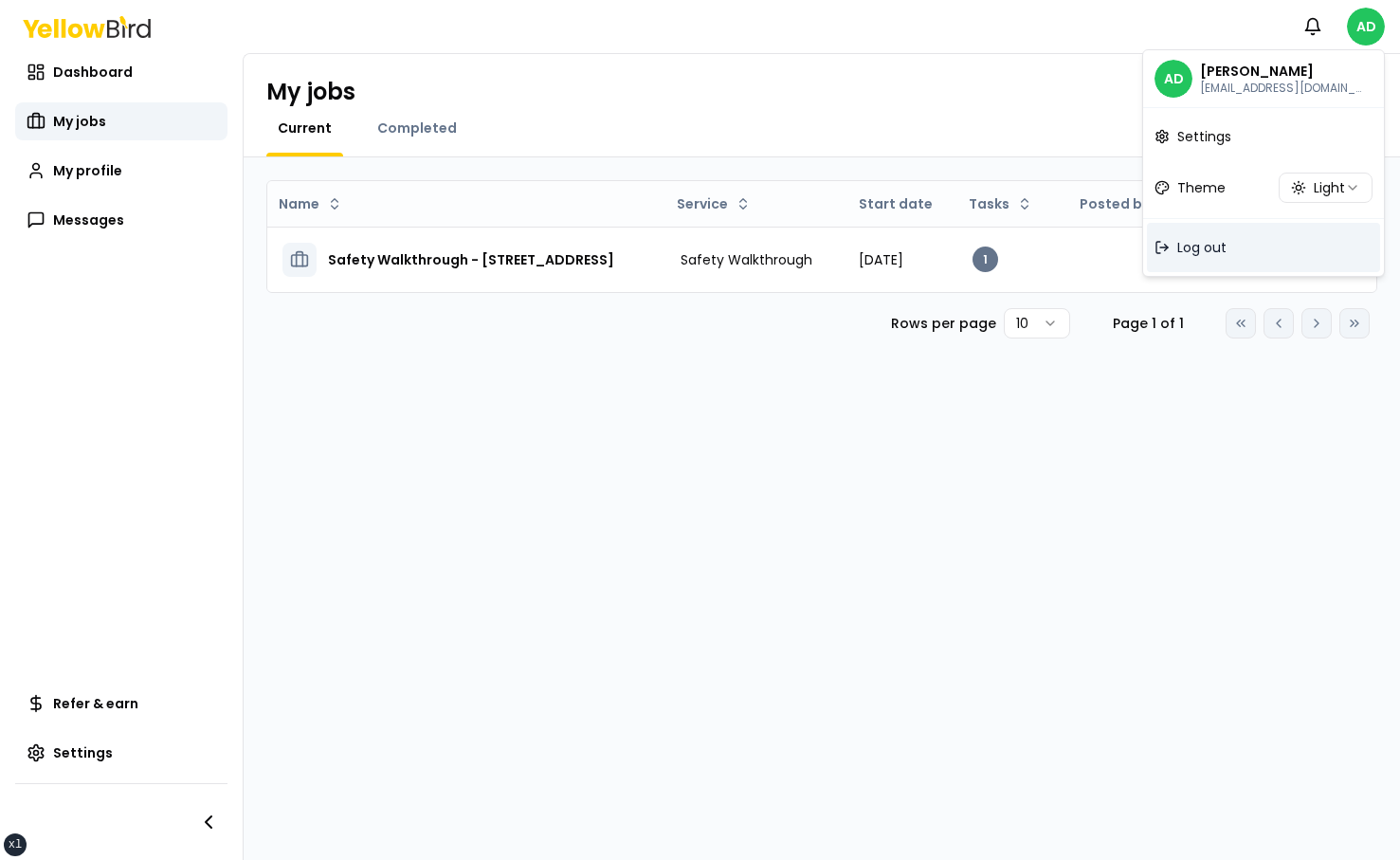 click on "Log out" at bounding box center [1264, 247] 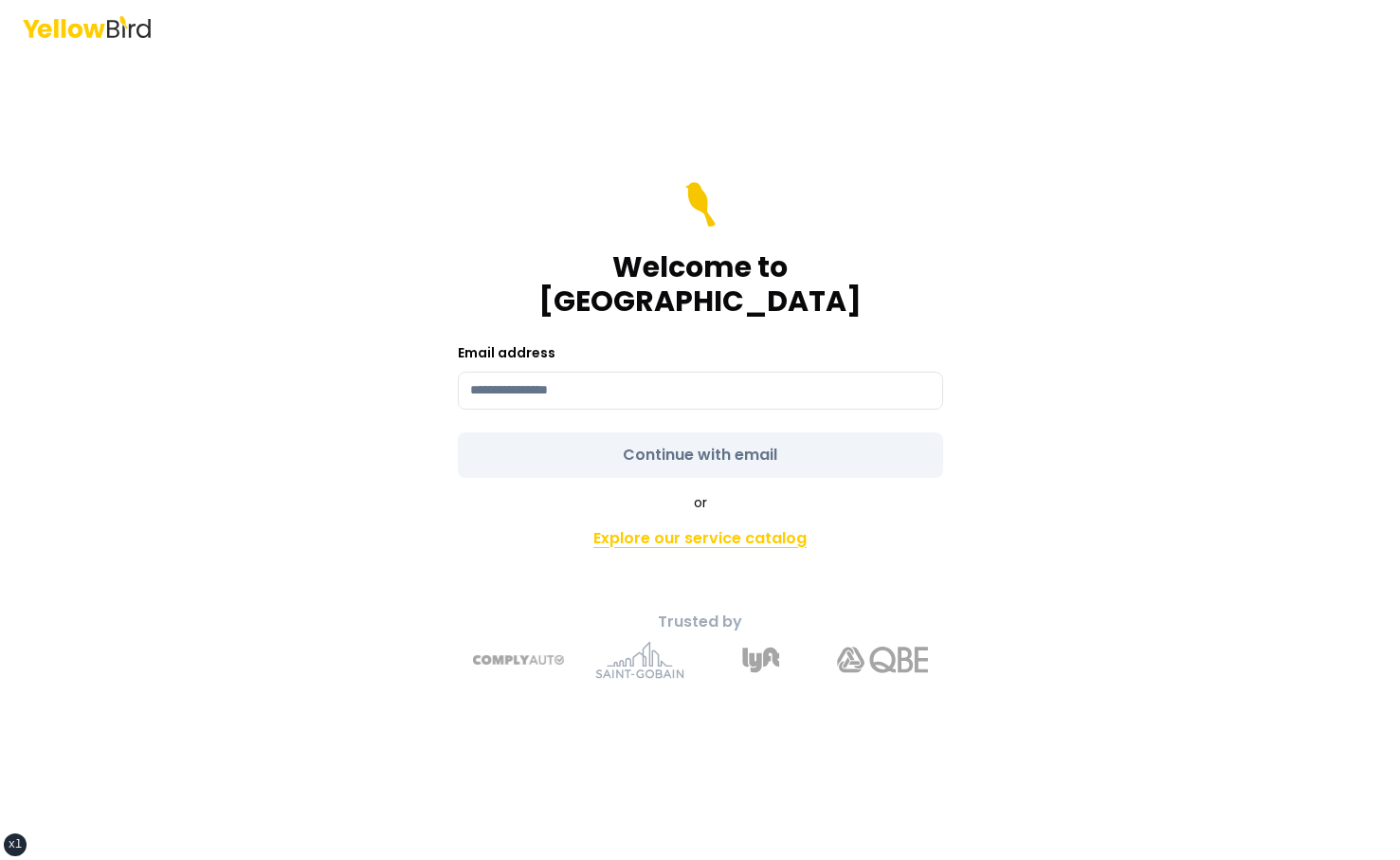 click on "Explore our service catalog" at bounding box center [700, 539] 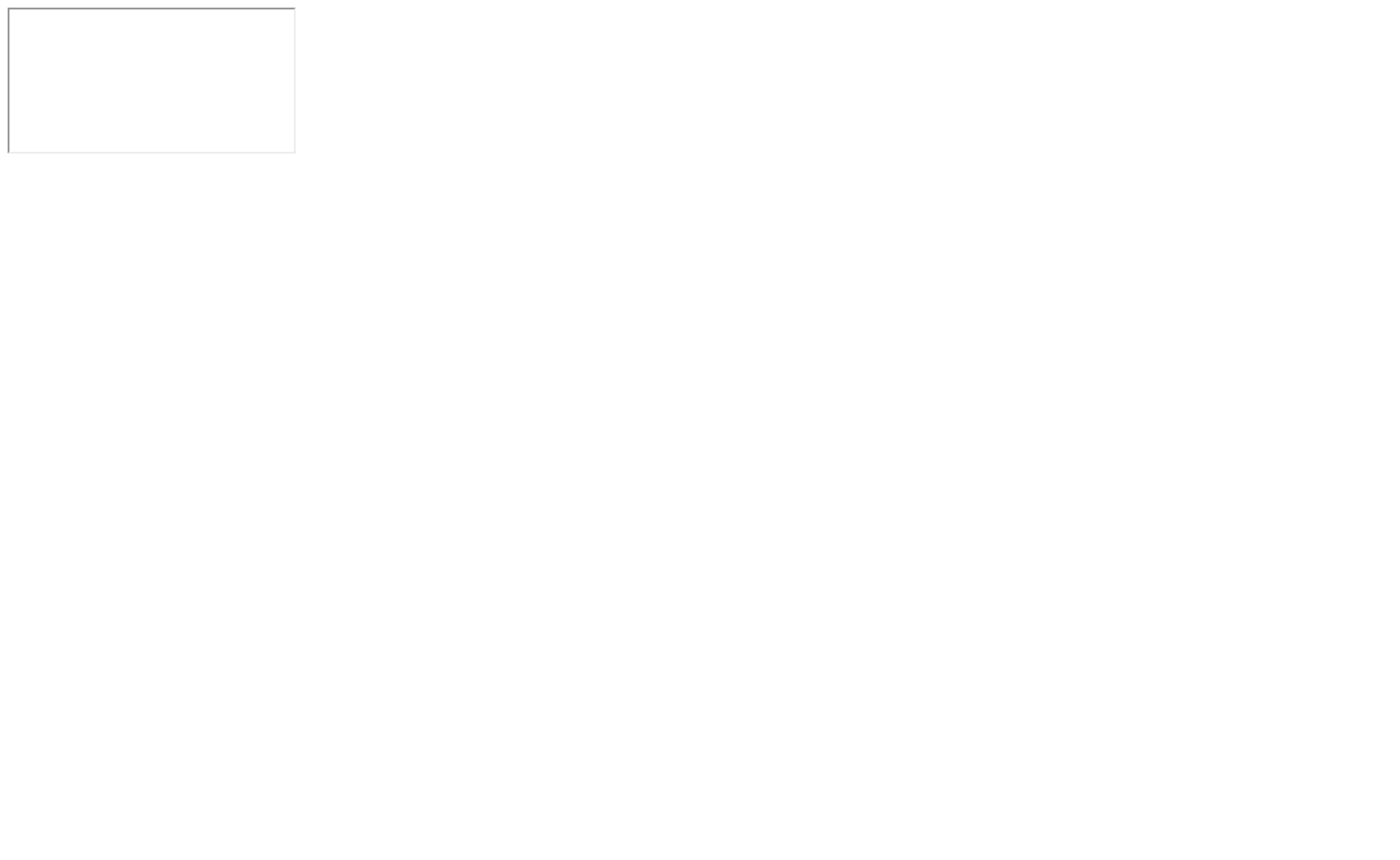 scroll, scrollTop: 0, scrollLeft: 0, axis: both 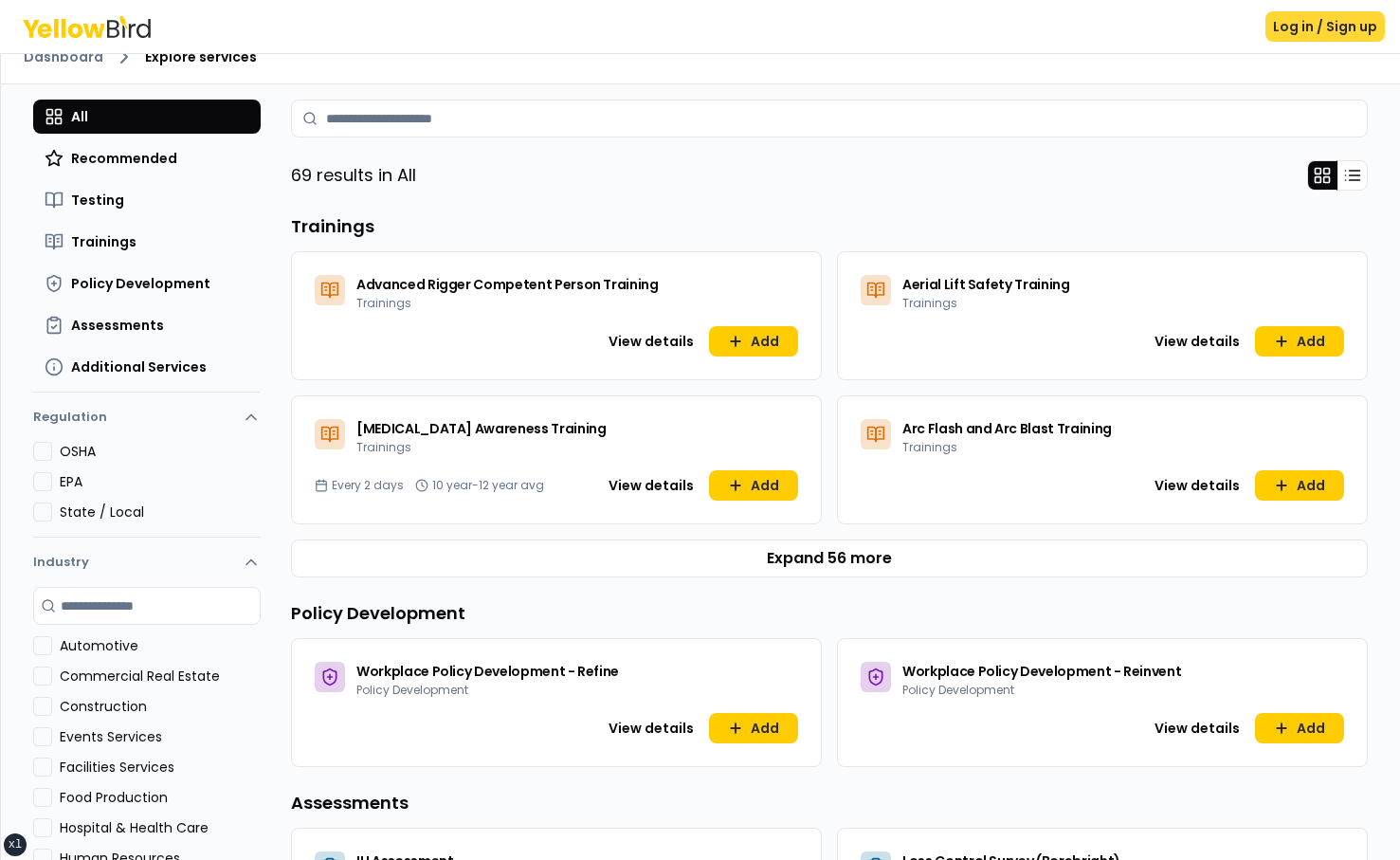 click on "Log in / Sign up" at bounding box center [1325, 27] 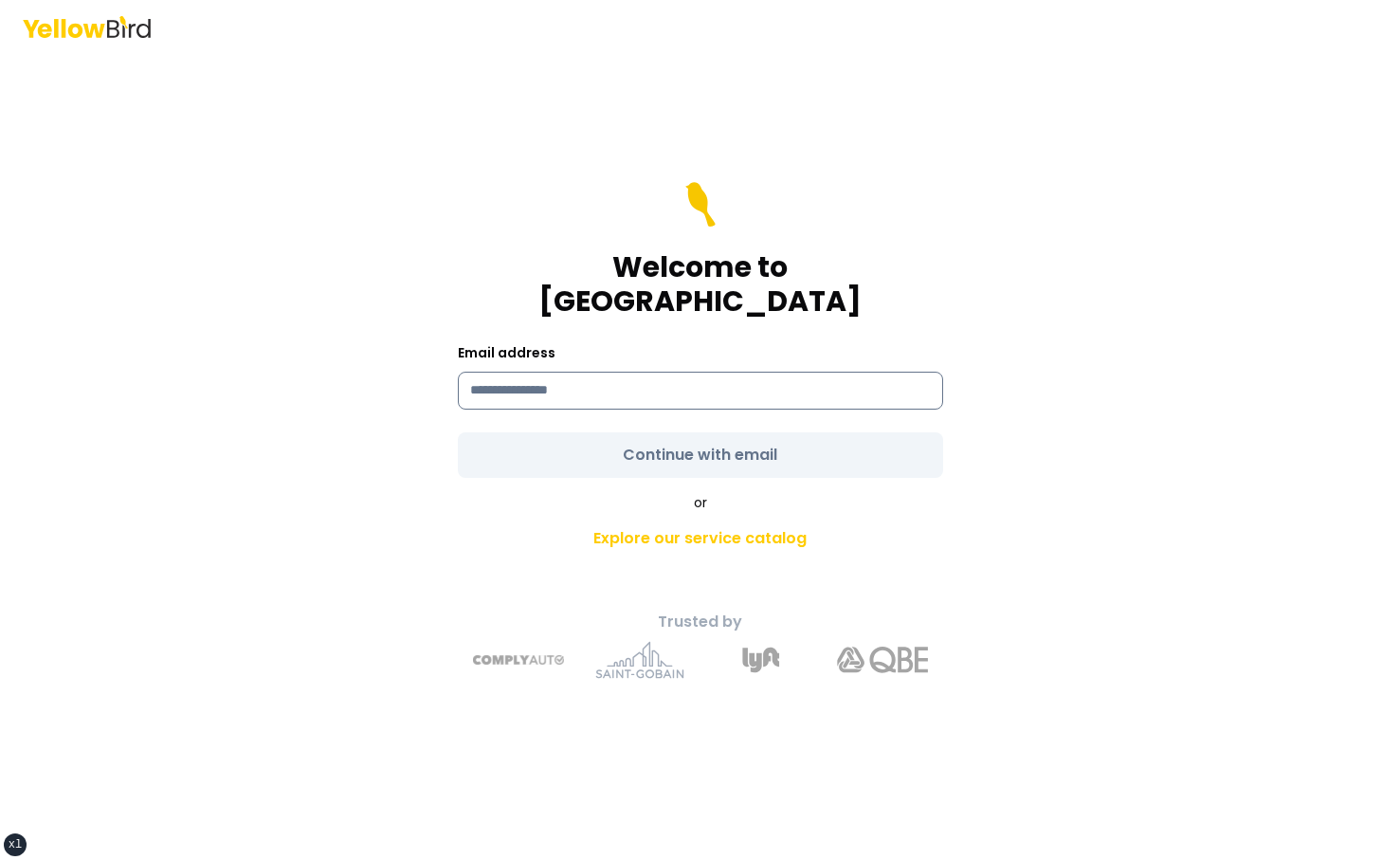click at bounding box center (700, 391) 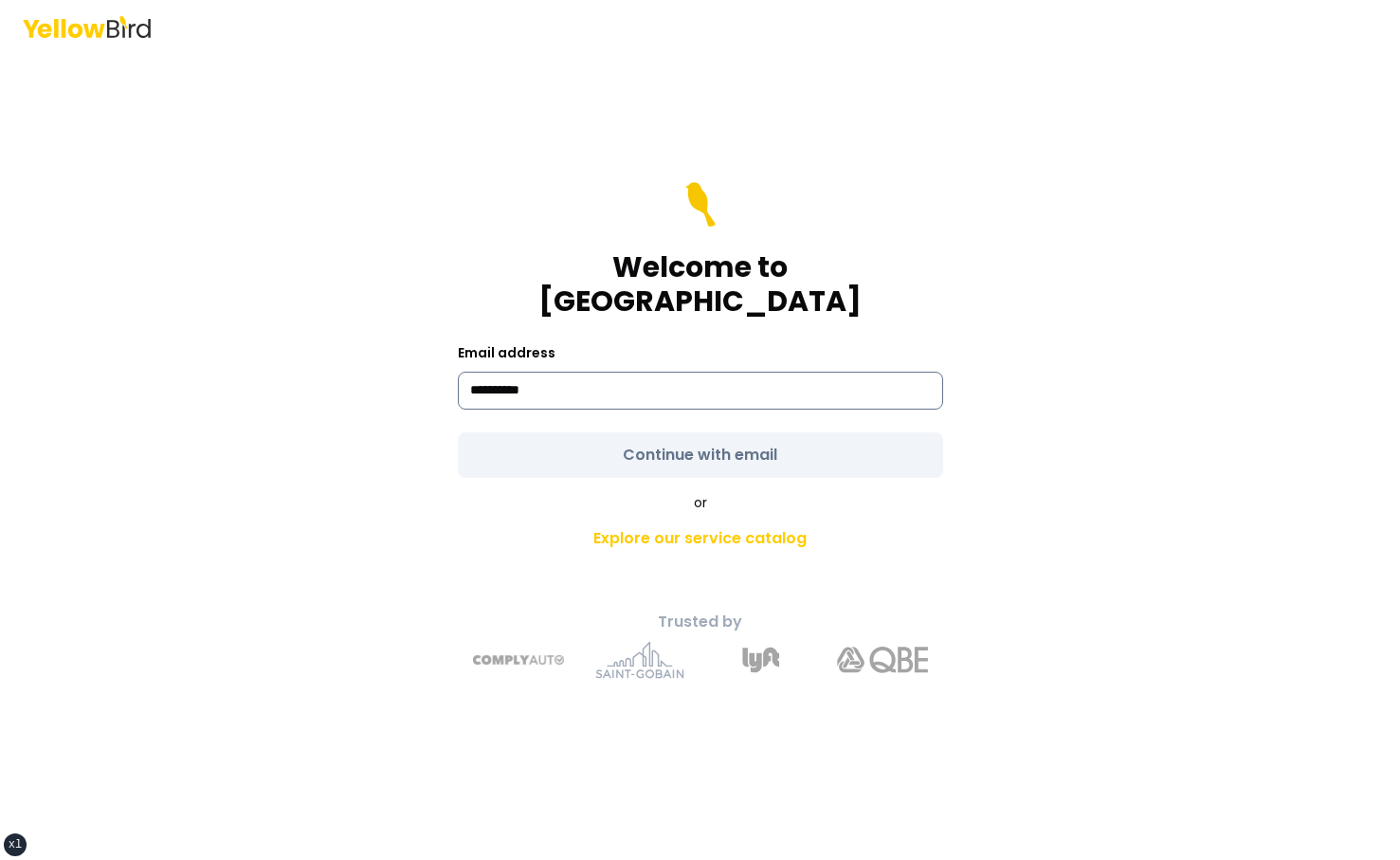 type on "**********" 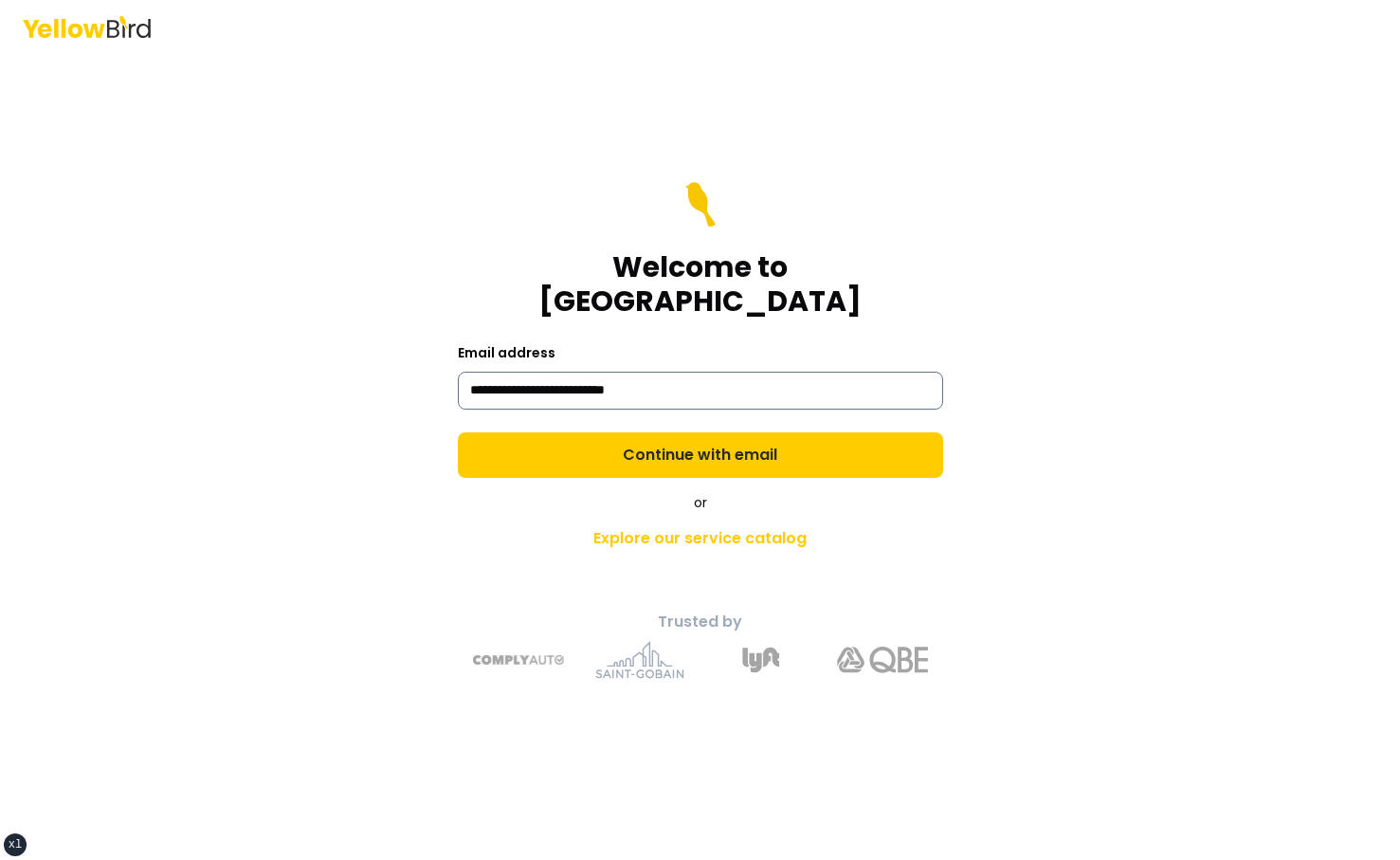 click on "Continue with email" at bounding box center (700, 455) 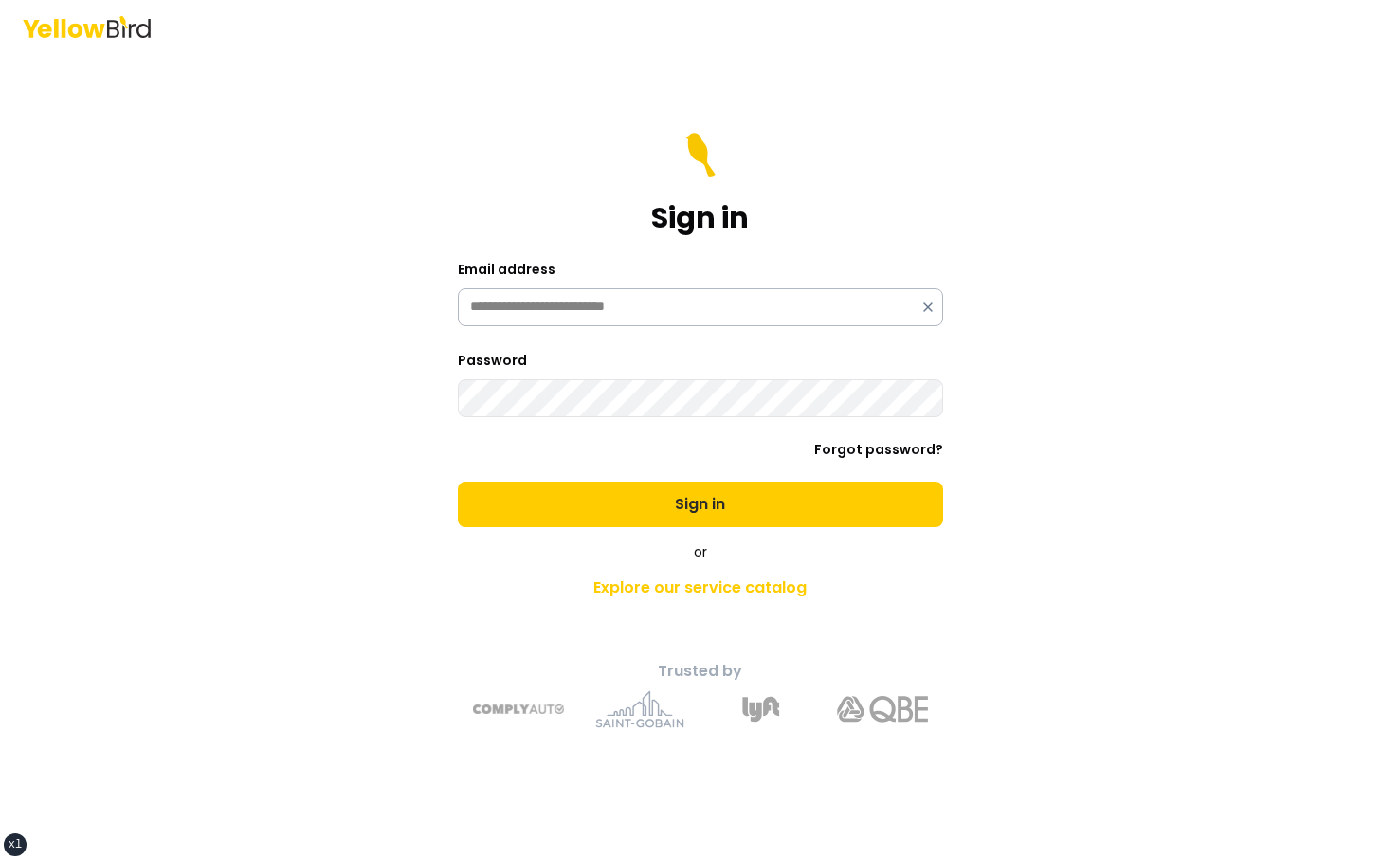 click on "Sign in" at bounding box center [700, 504] 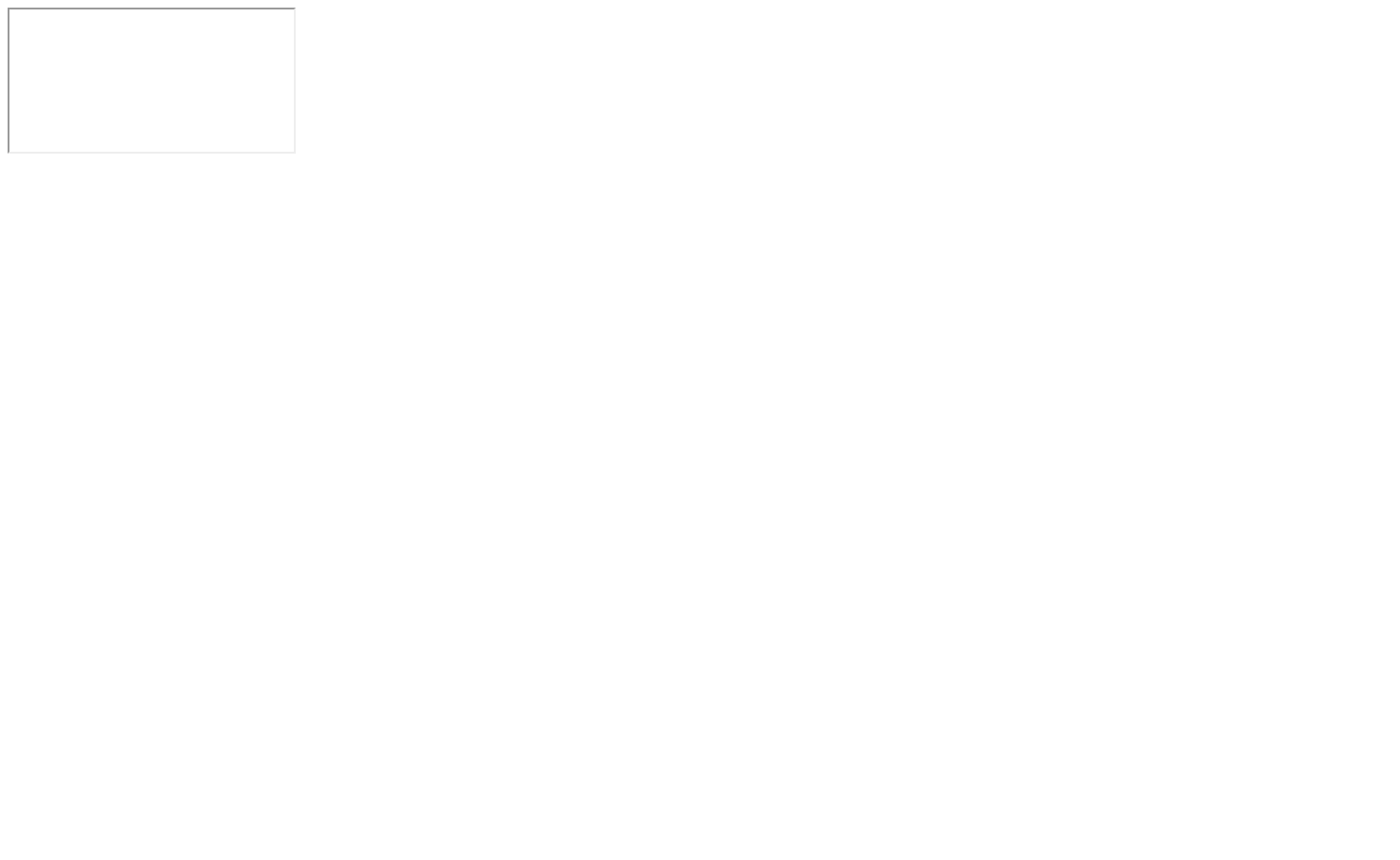 scroll, scrollTop: 0, scrollLeft: 0, axis: both 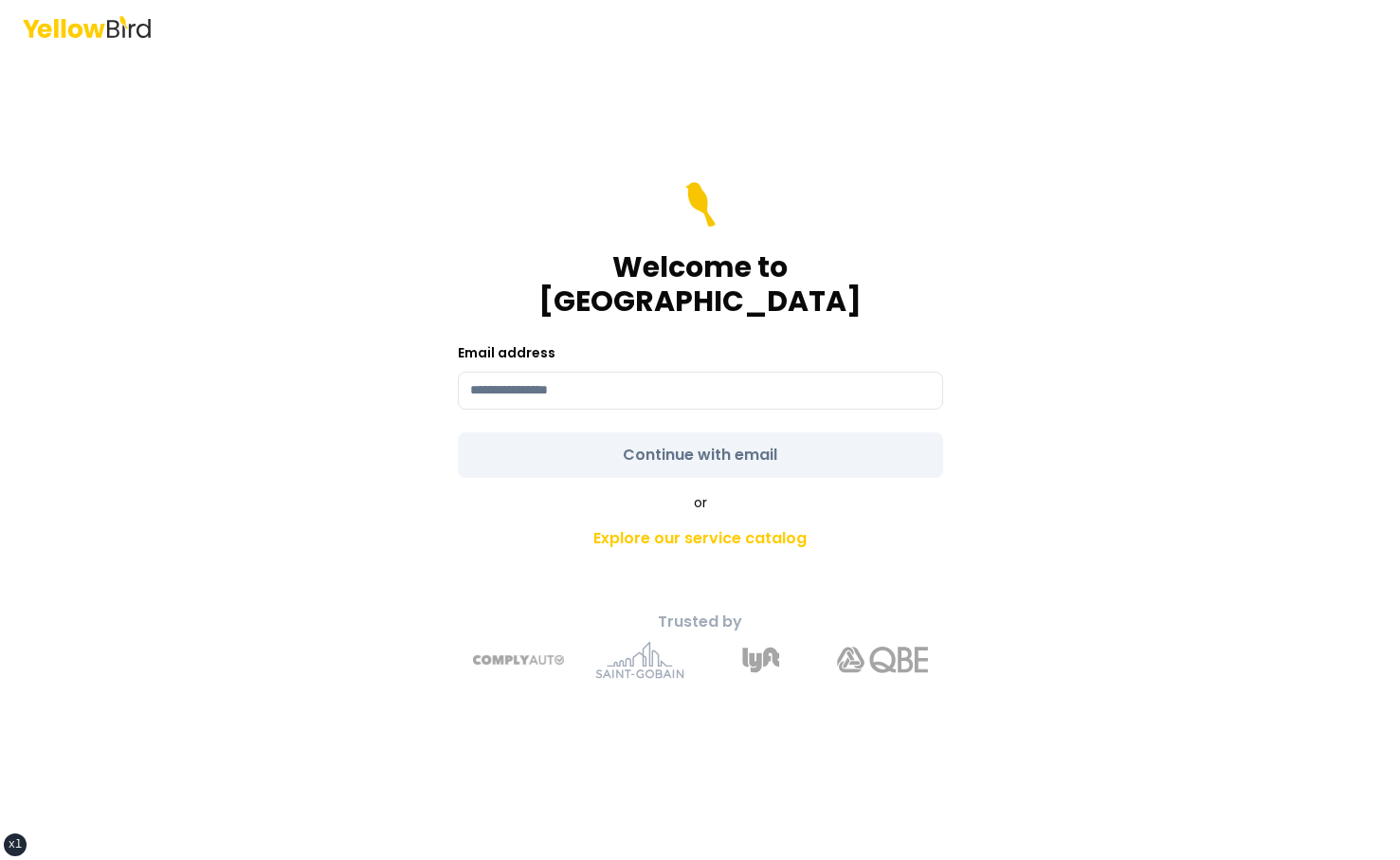 click at bounding box center (700, 391) 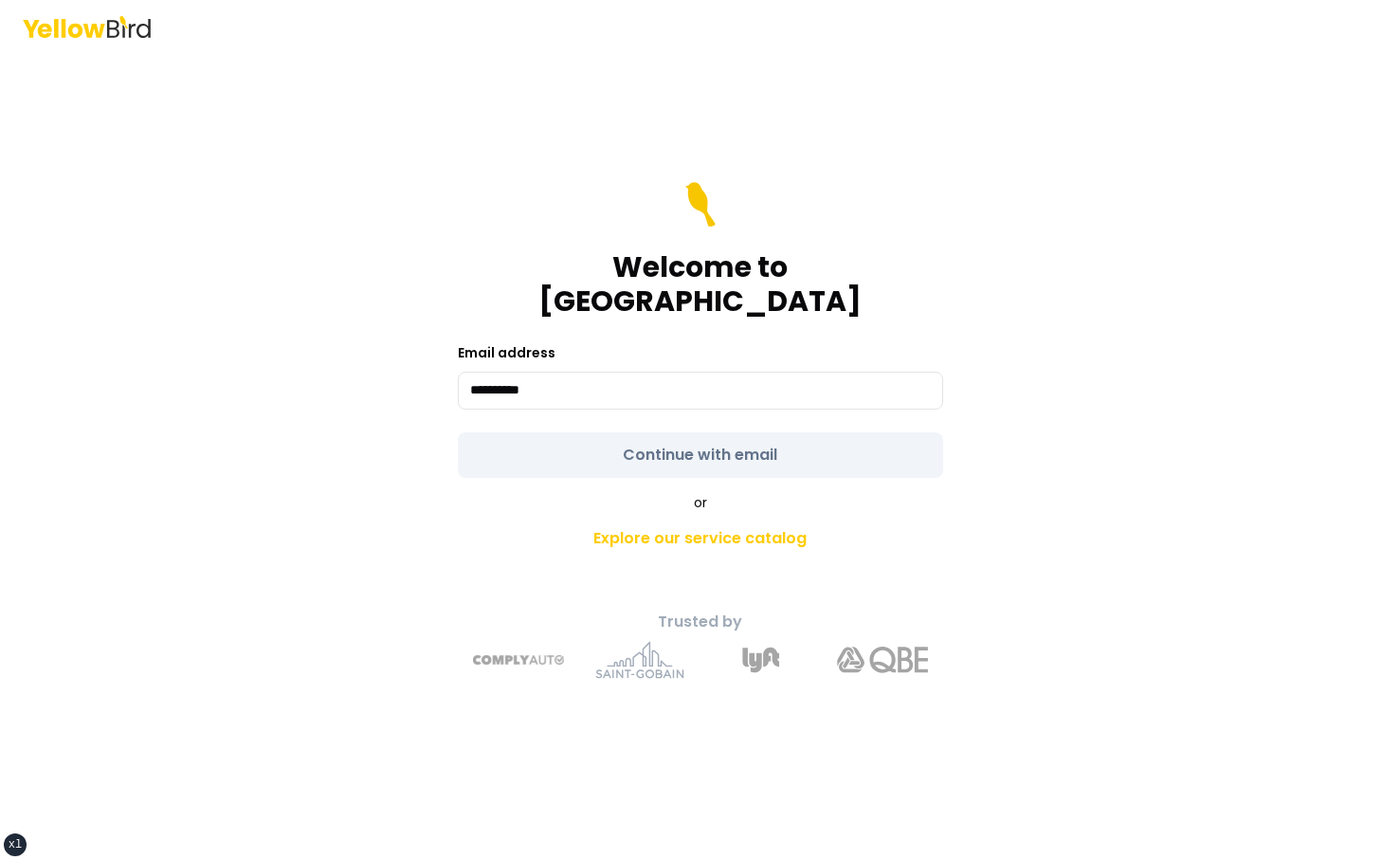 type on "**********" 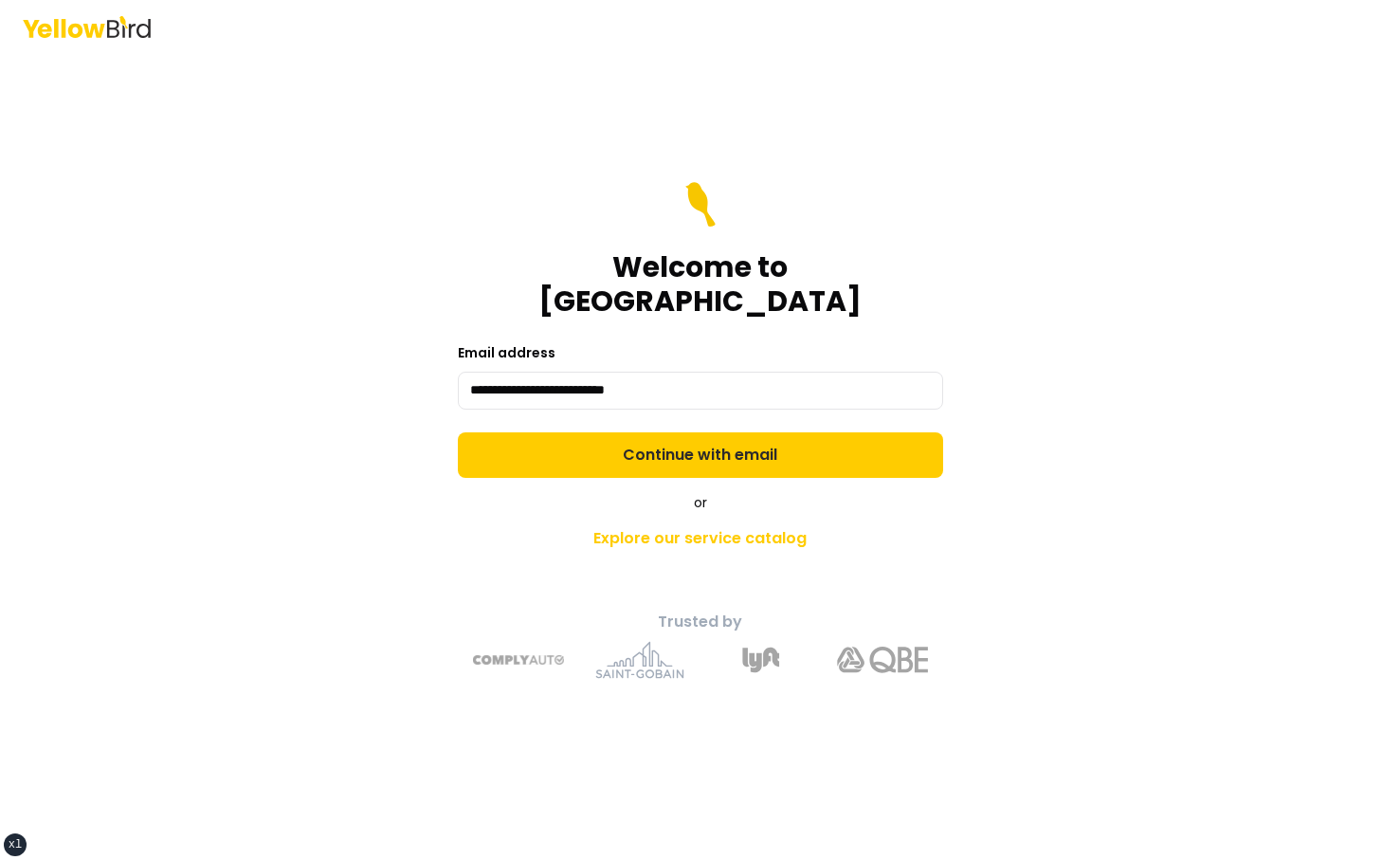 click on "Continue with email" at bounding box center (700, 455) 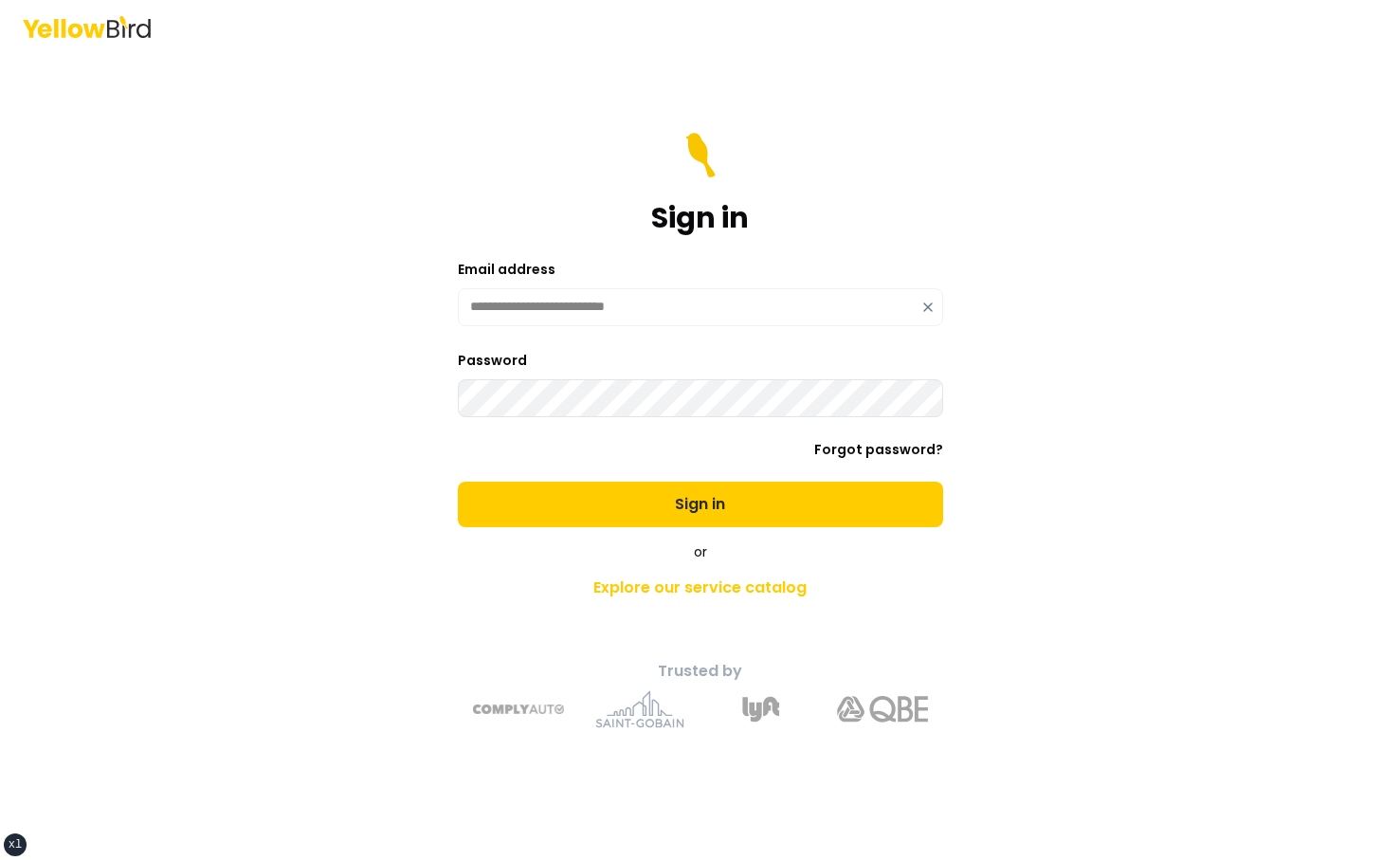 click on "Sign in" at bounding box center [700, 504] 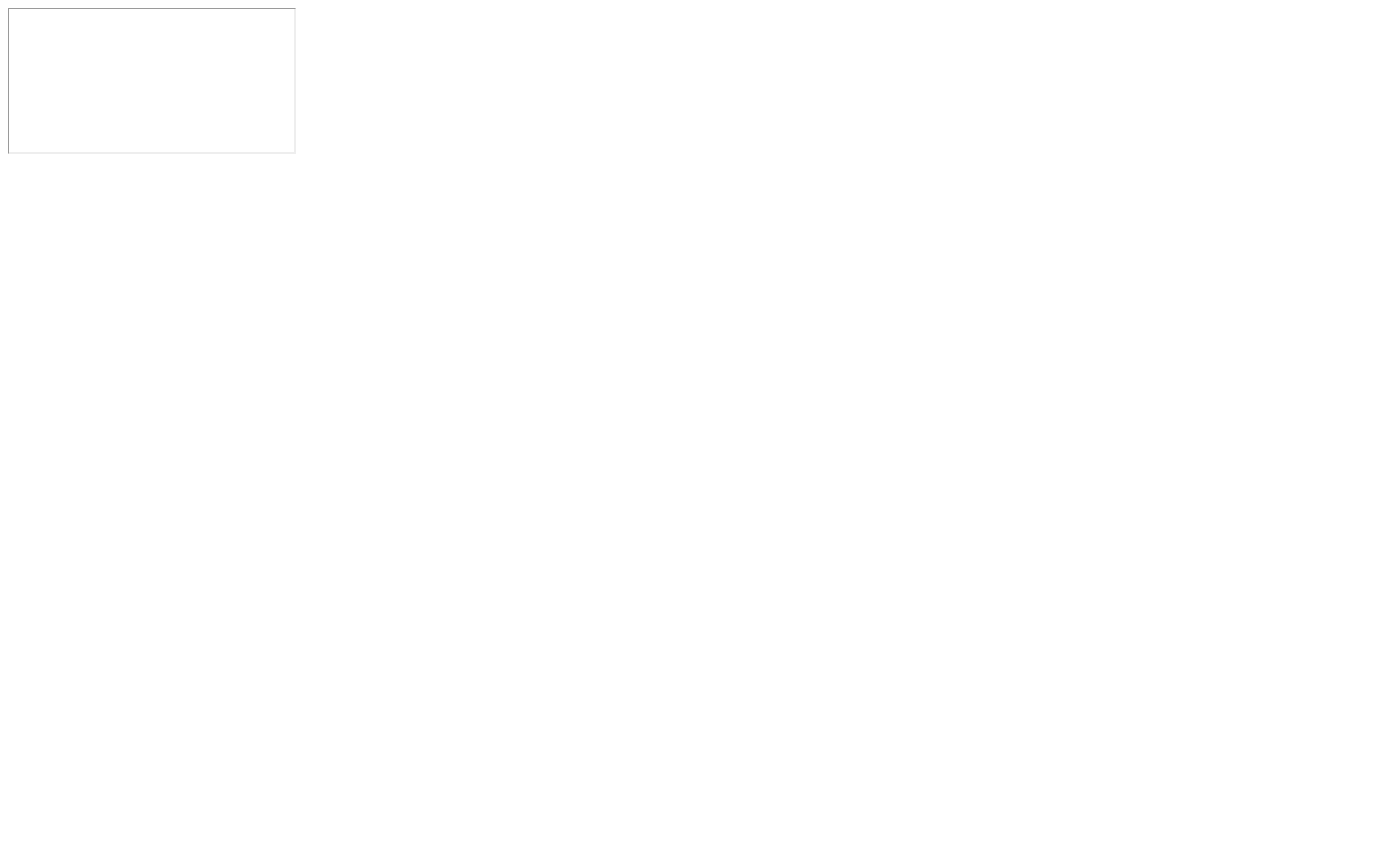 scroll, scrollTop: 0, scrollLeft: 0, axis: both 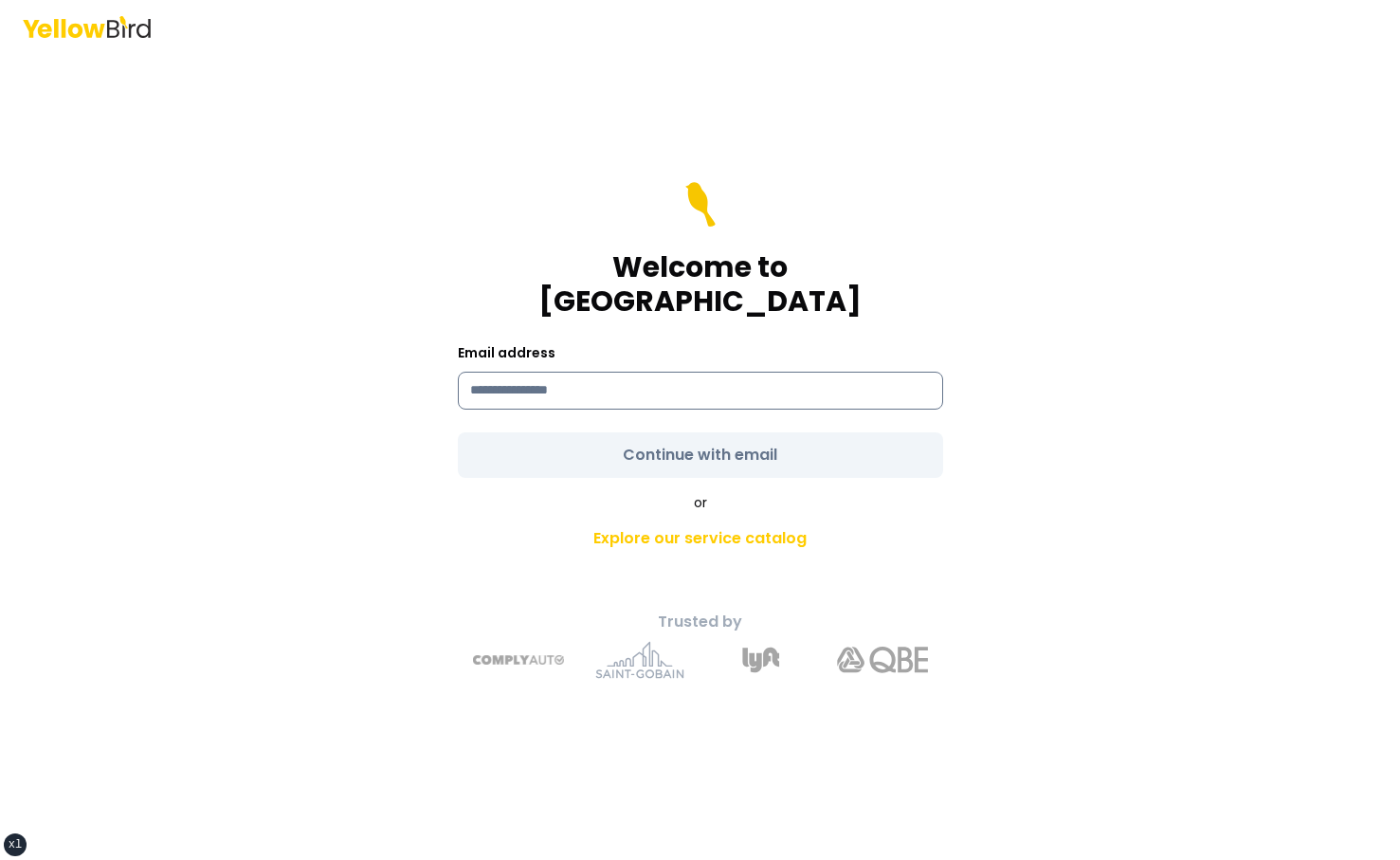 click at bounding box center [700, 391] 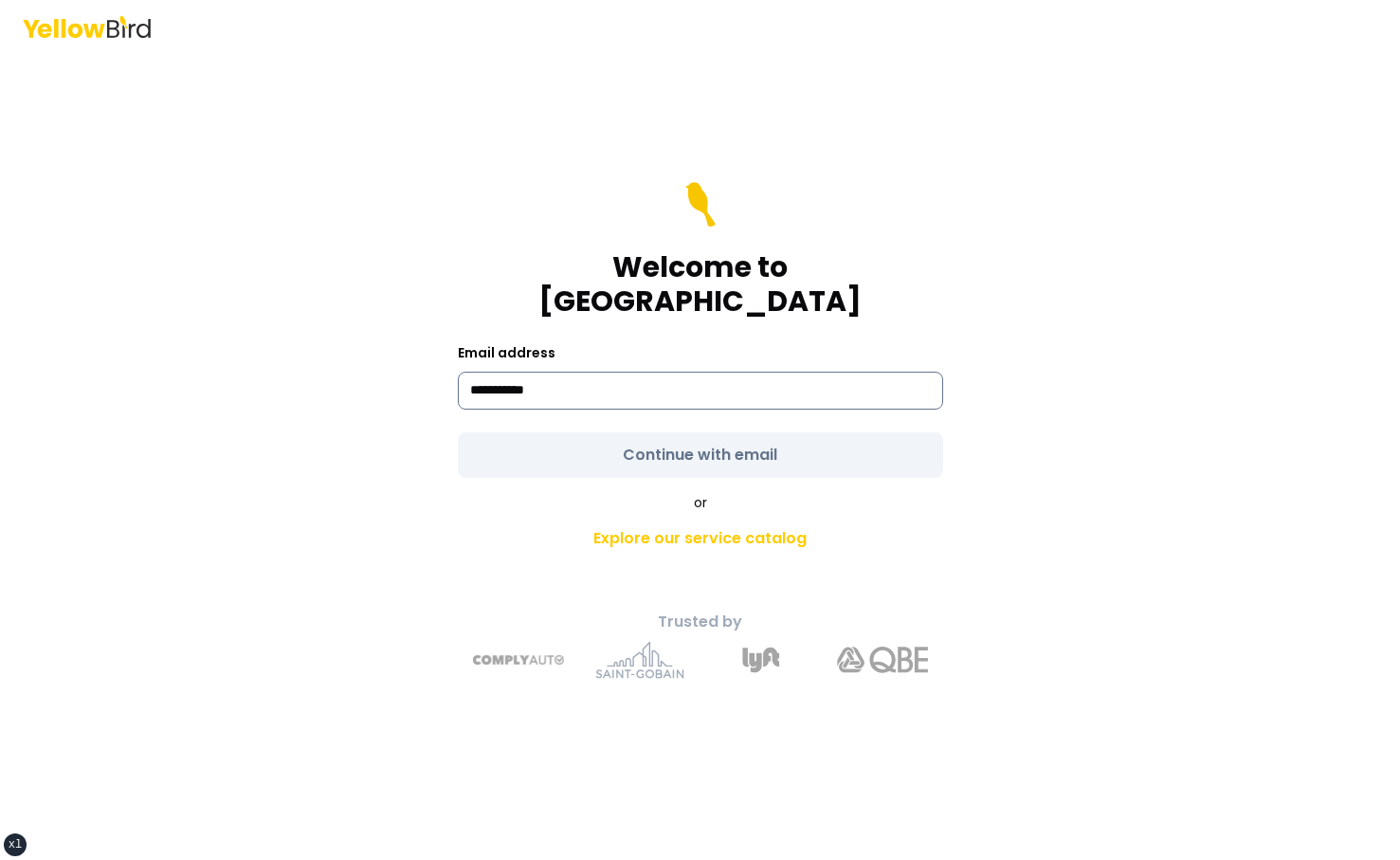 type on "**********" 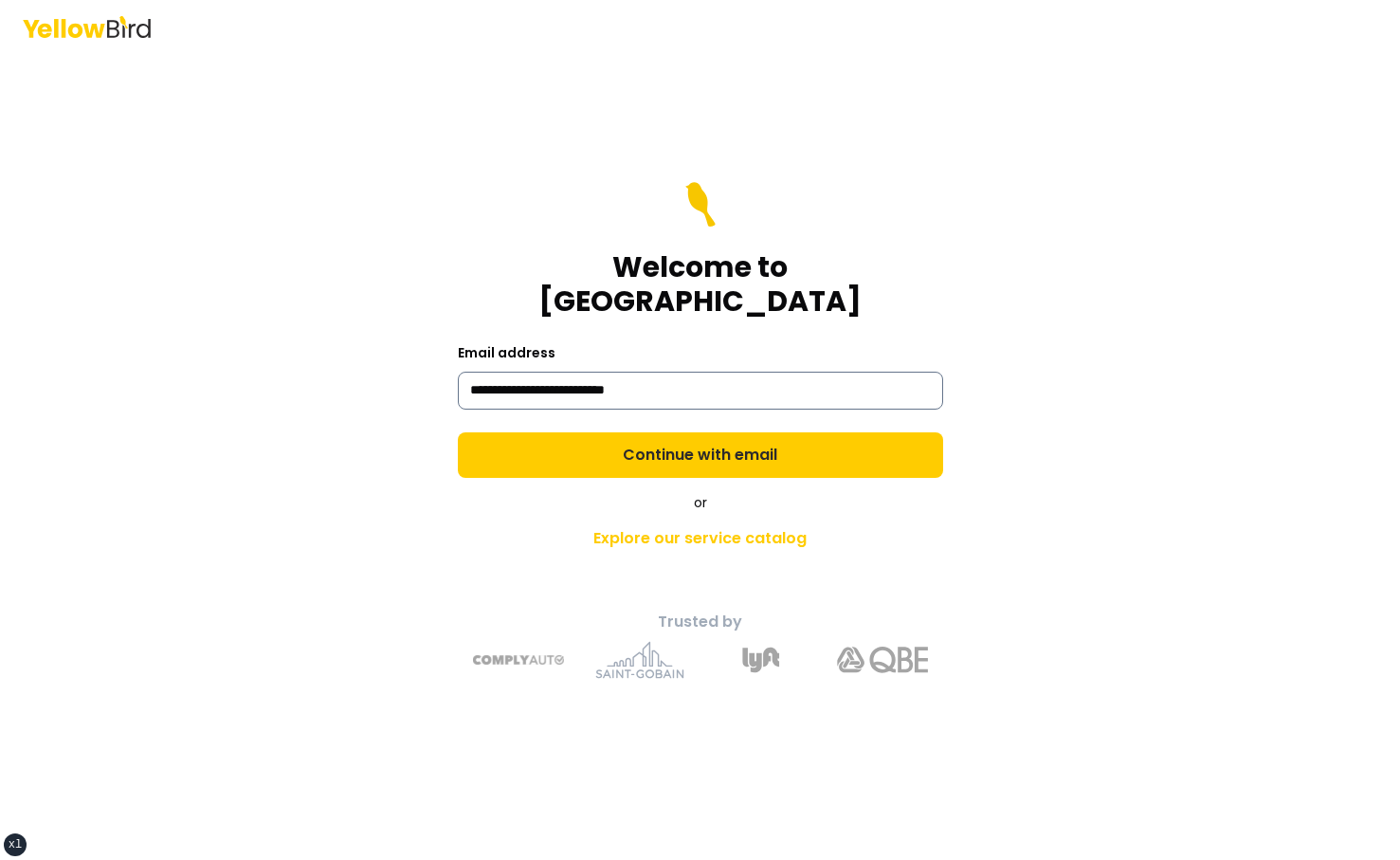 click on "Continue with email" at bounding box center (700, 455) 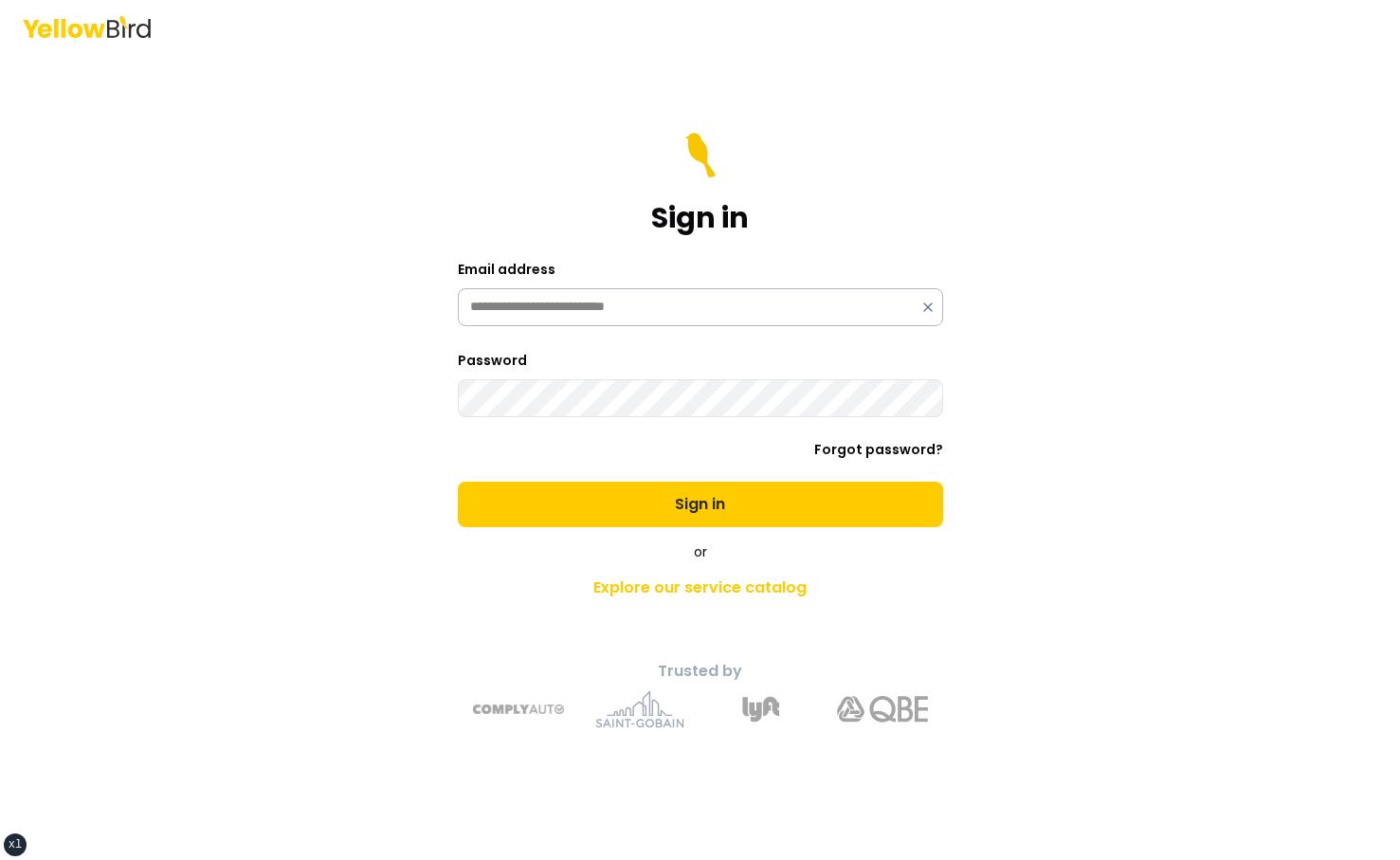 click on "Sign in" at bounding box center [700, 504] 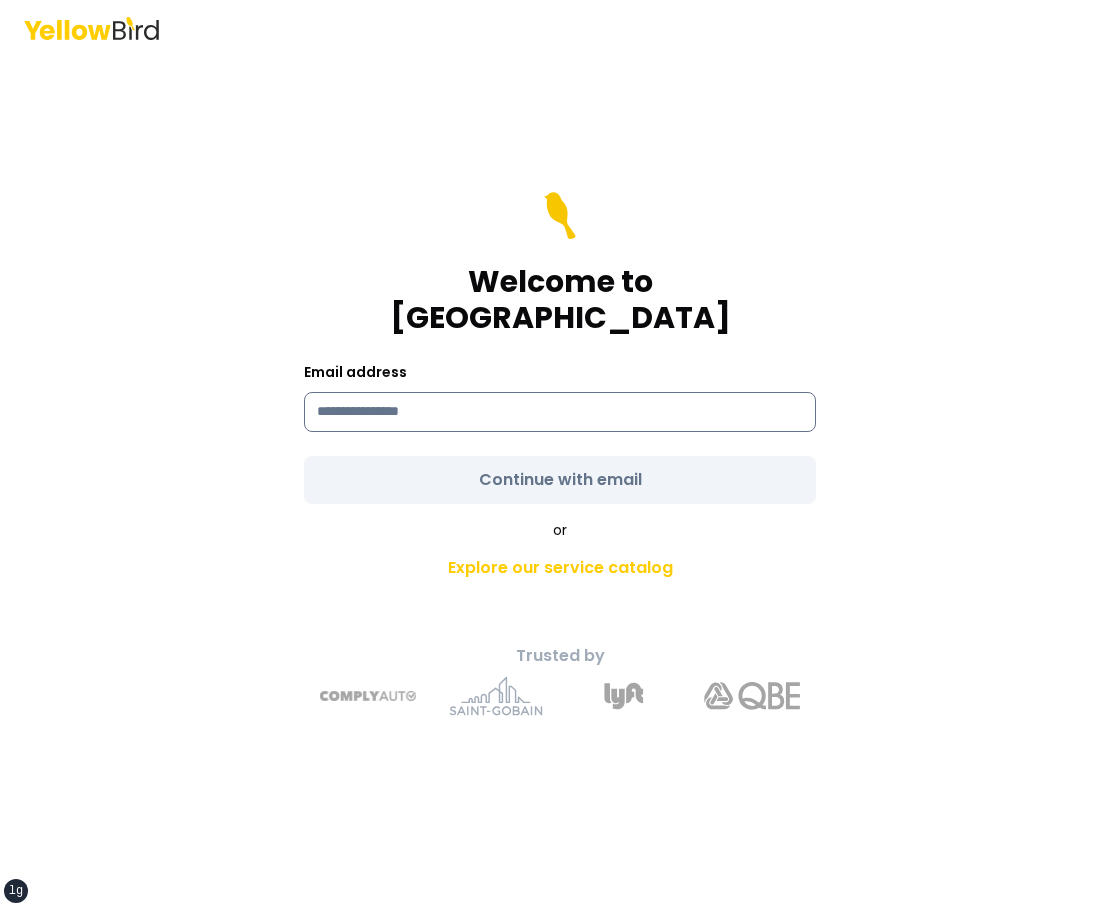 click at bounding box center [560, 412] 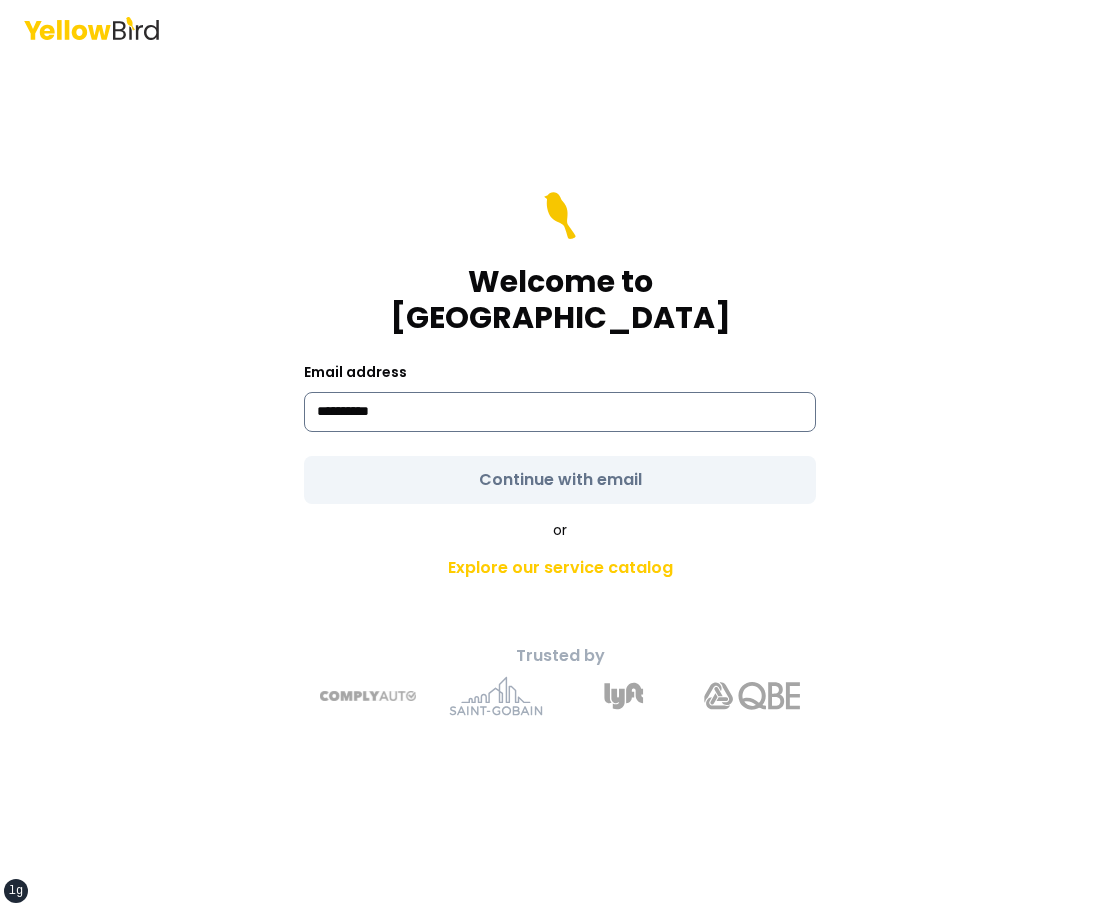 type on "**********" 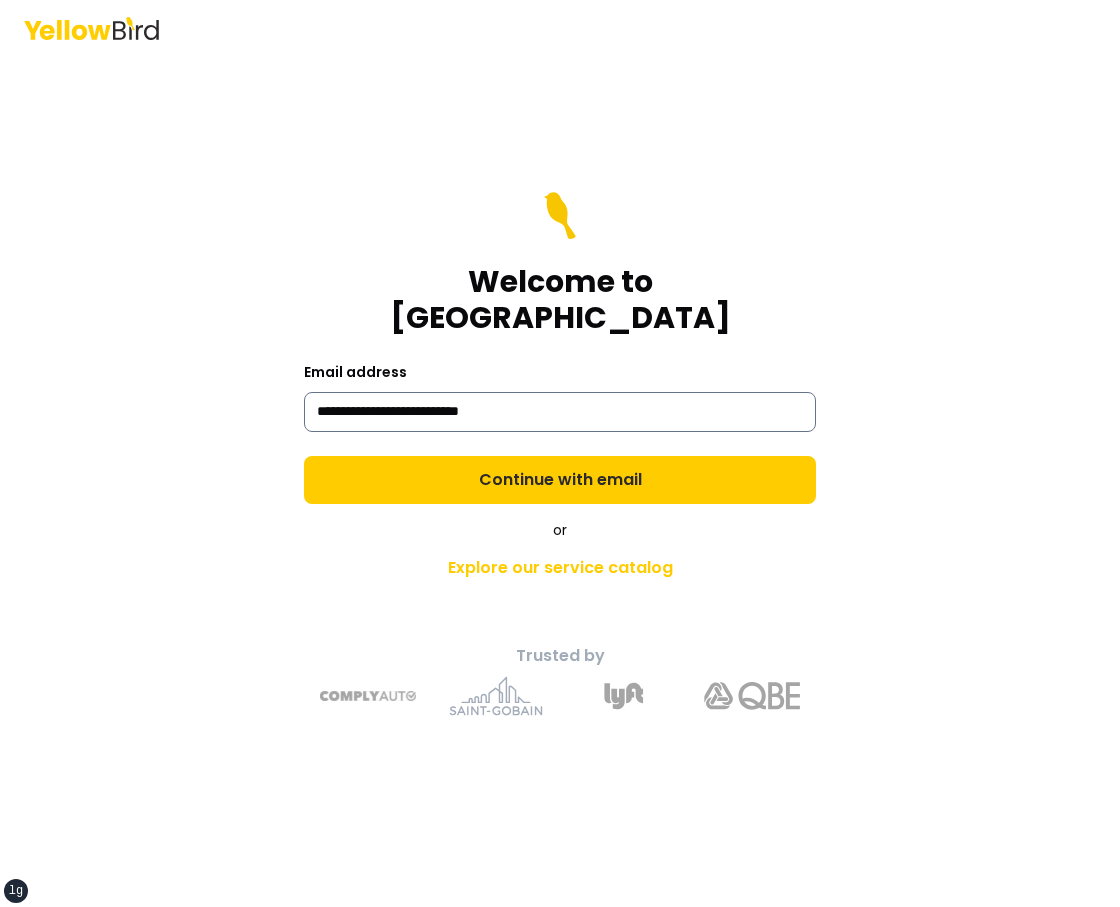 click on "Continue with email" at bounding box center (560, 480) 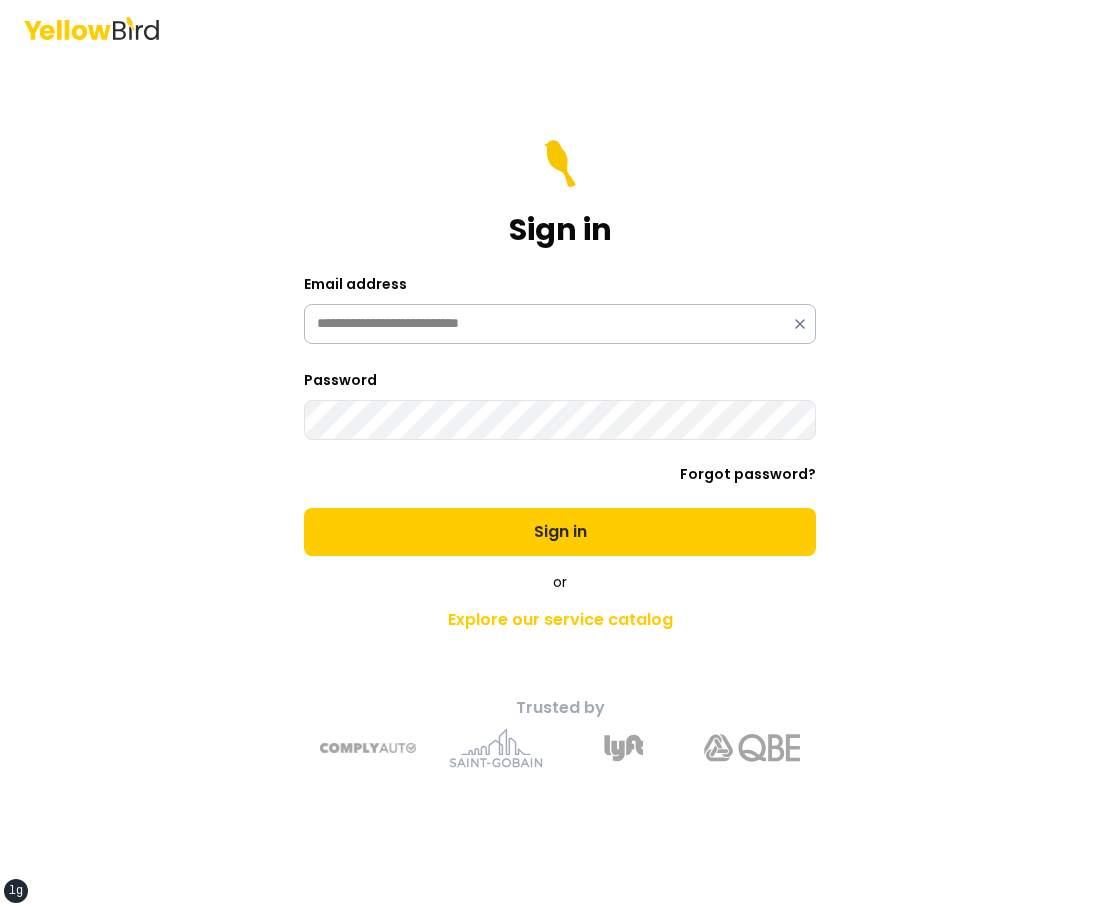 click on "Sign in" at bounding box center [560, 532] 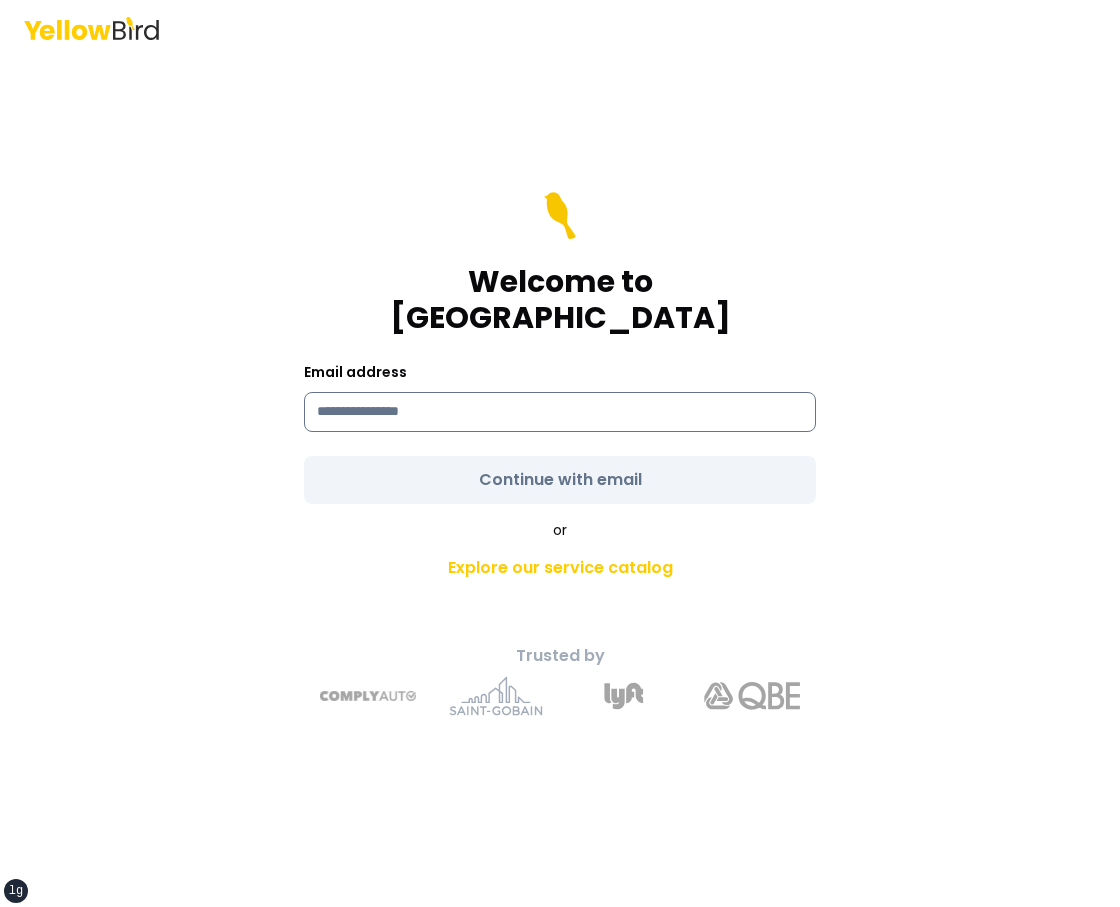 click at bounding box center [560, 412] 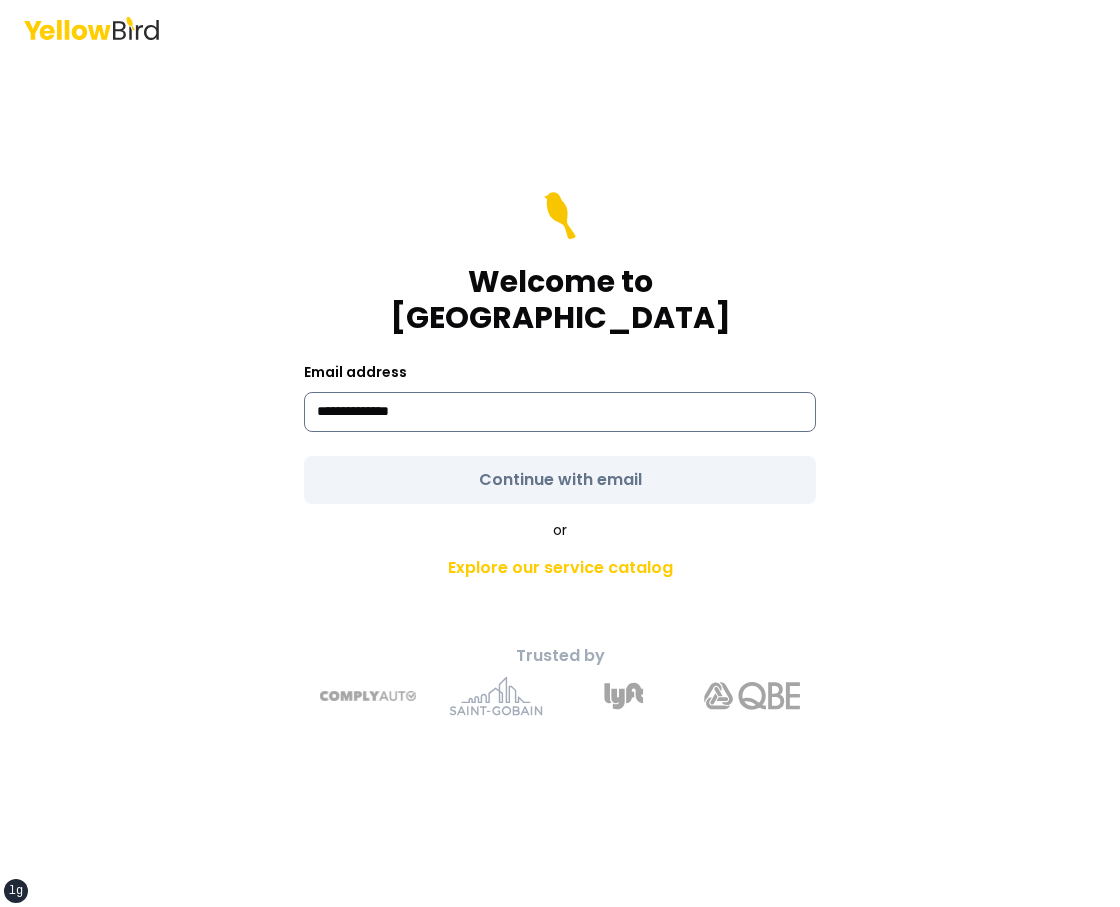 type on "**********" 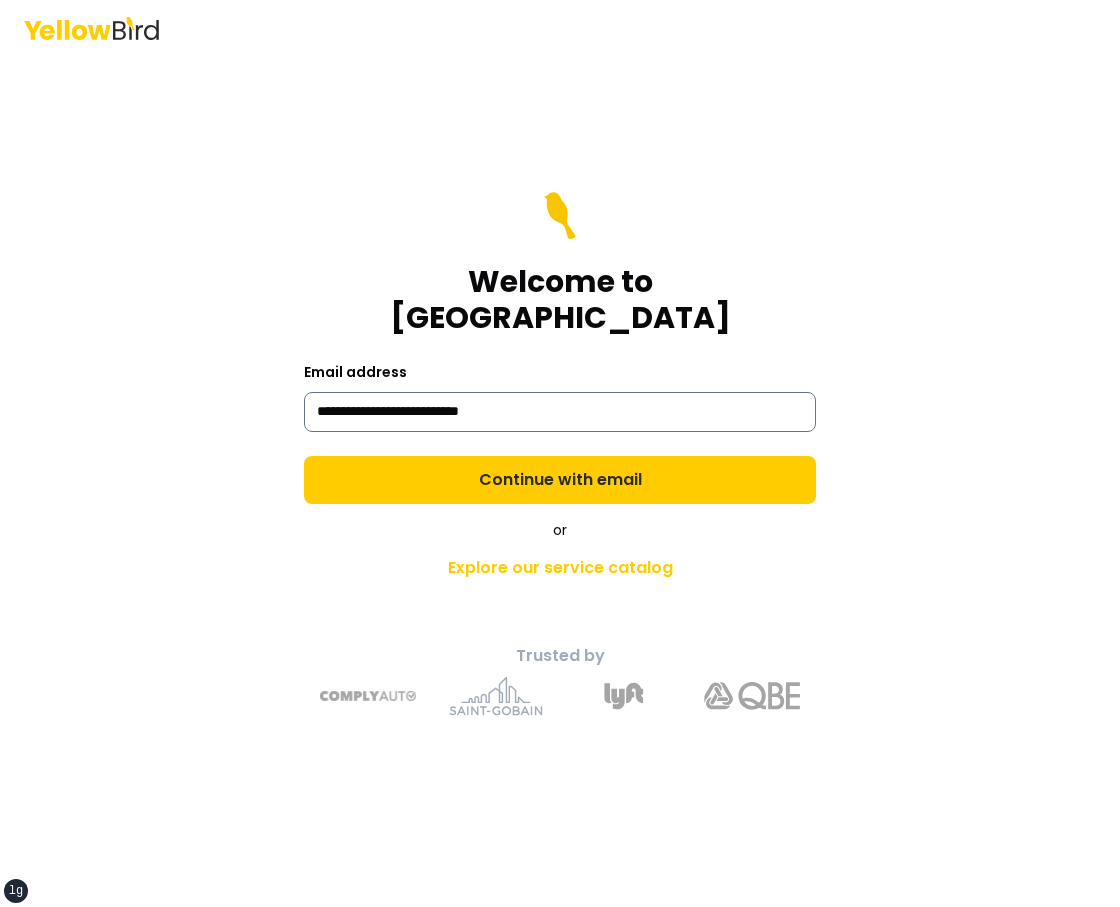 click on "Continue with email" at bounding box center [560, 480] 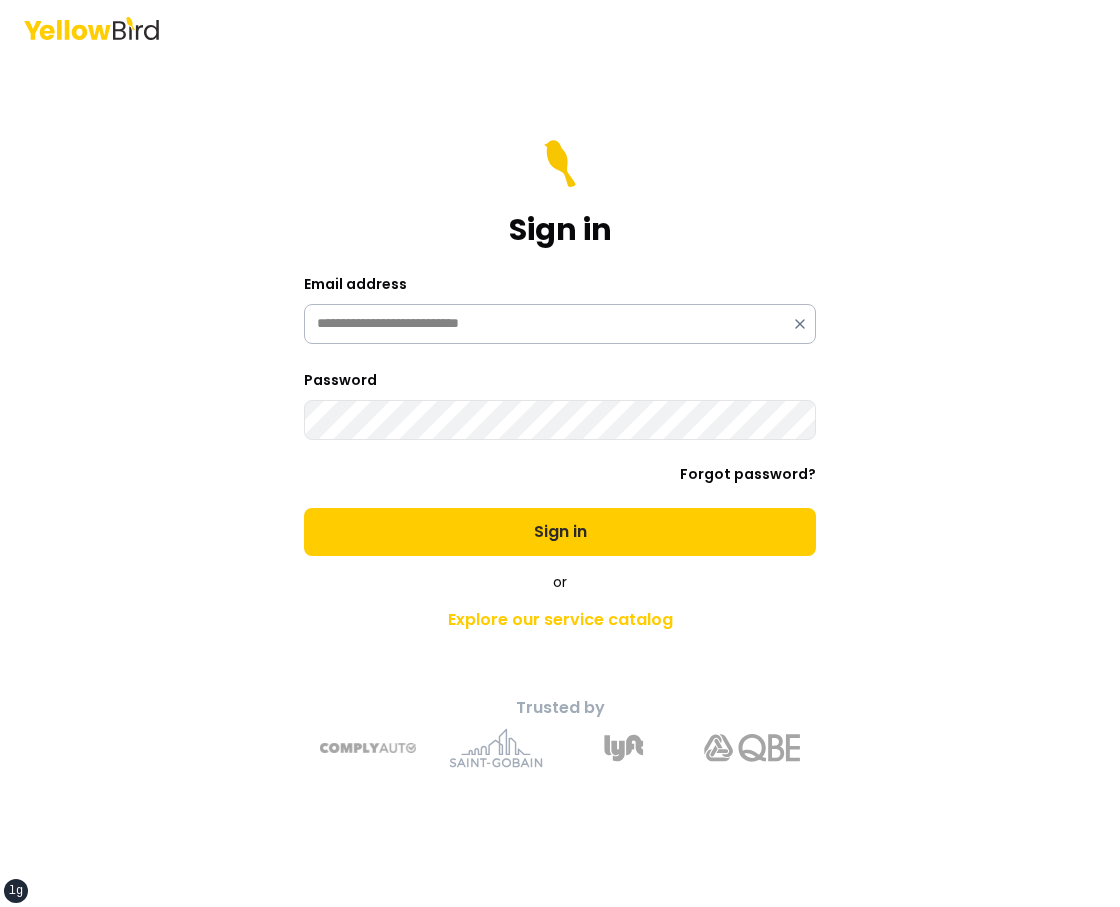 click on "Sign in" at bounding box center [560, 532] 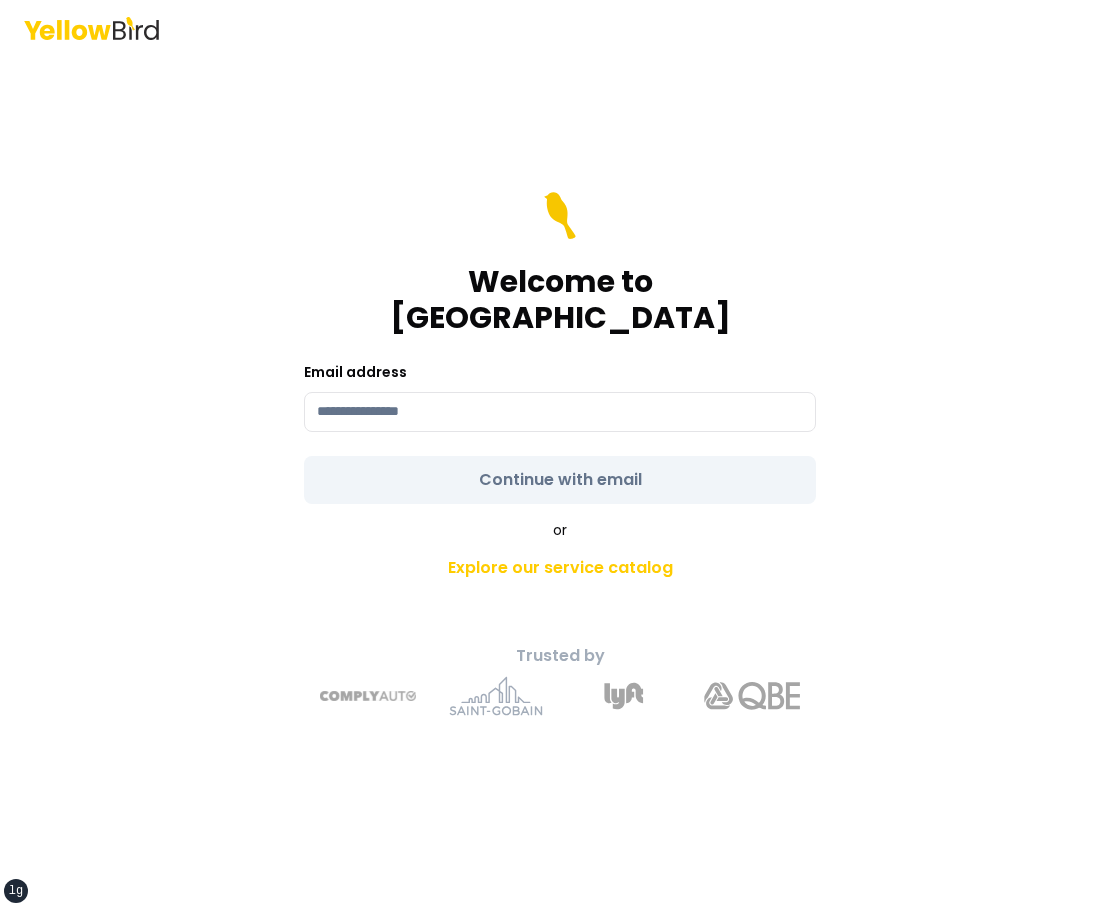 click on "Welcome to YellowBird Email address Continue with email" at bounding box center [560, 348] 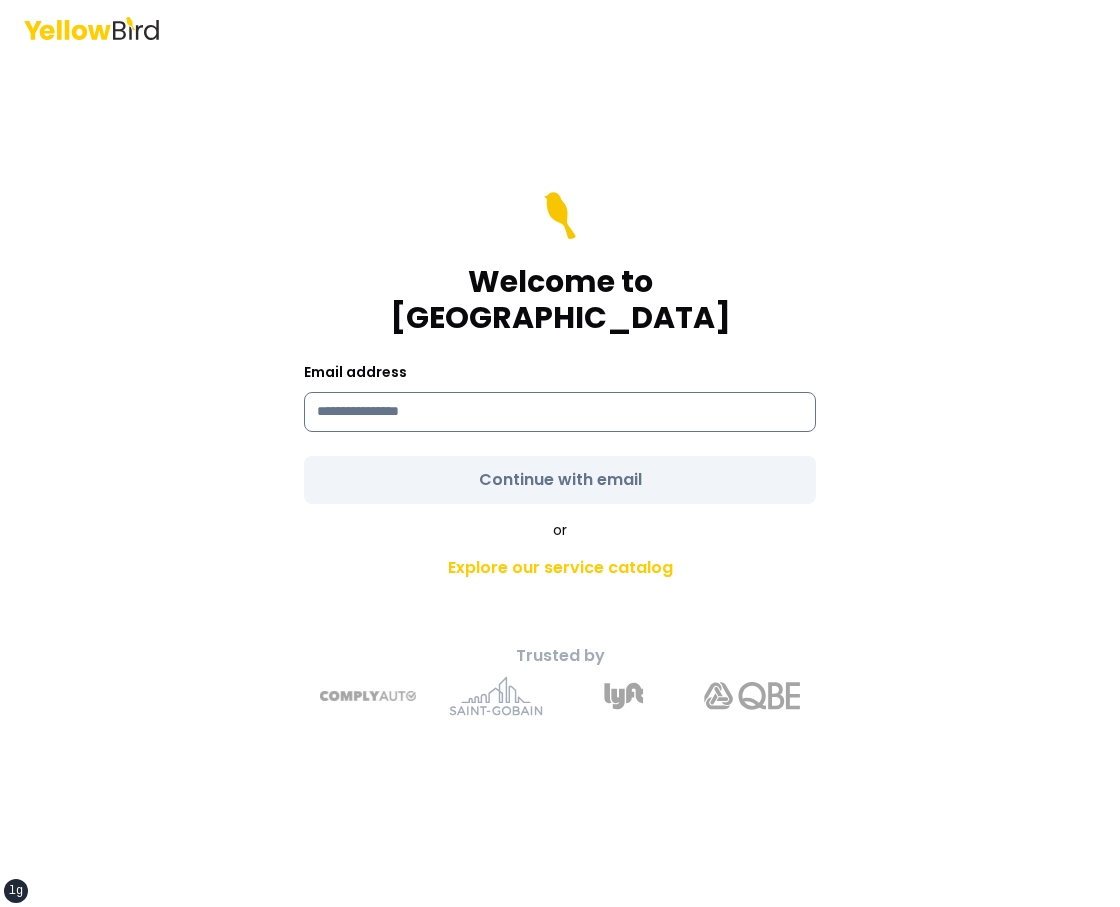 click at bounding box center (560, 412) 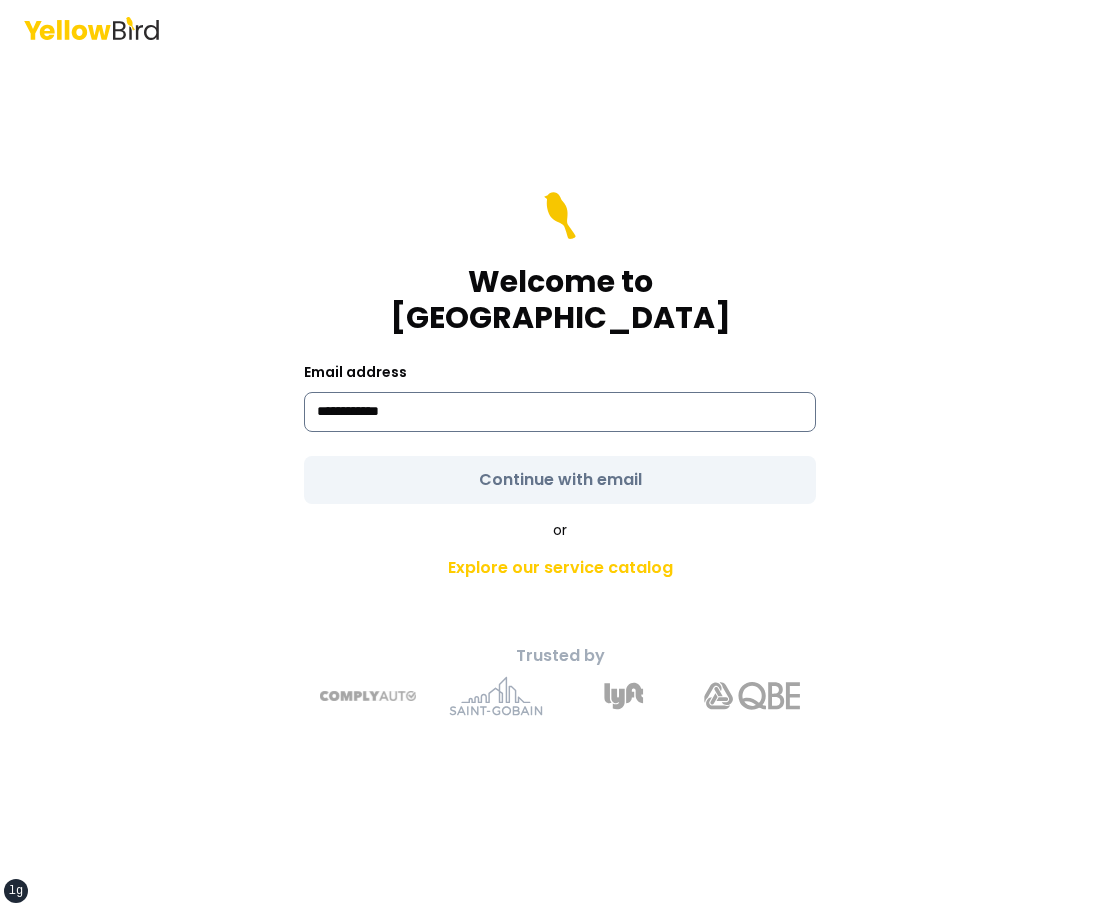type on "**********" 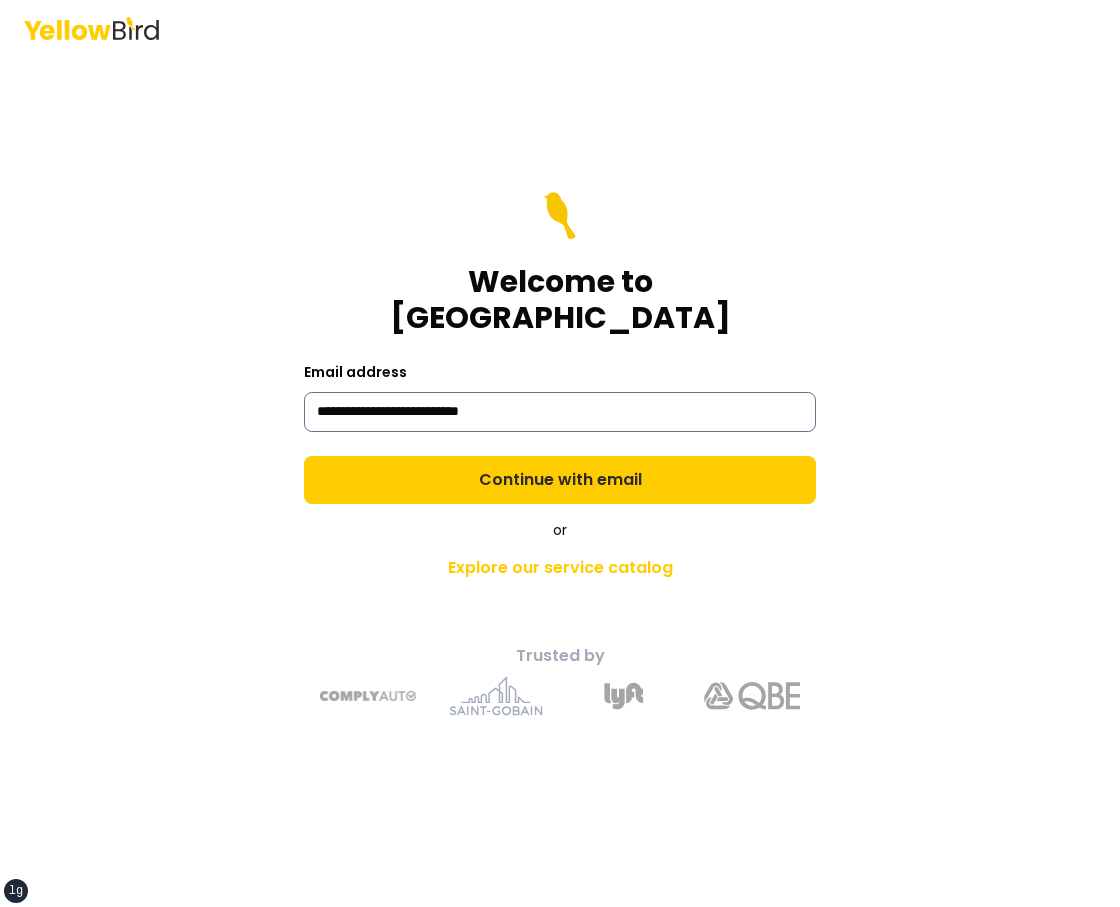 click on "Continue with email" at bounding box center (560, 480) 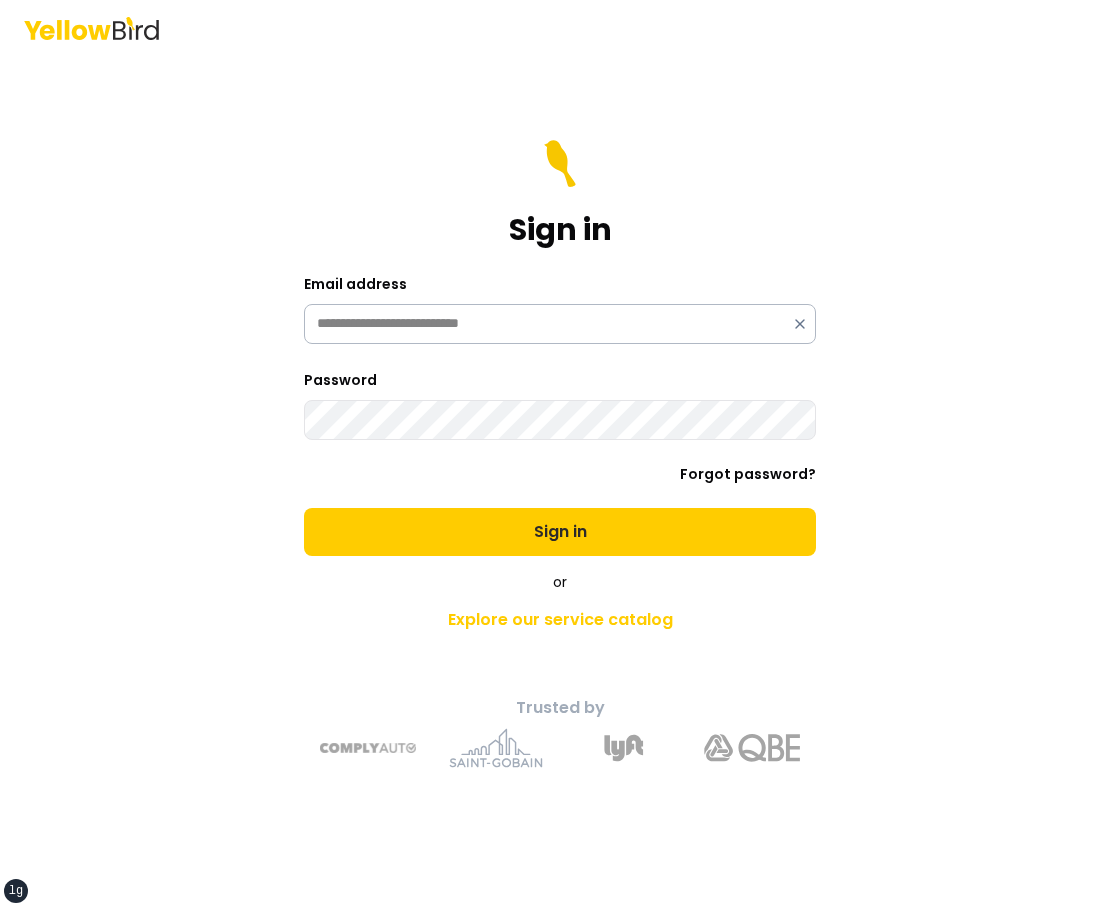 click on "Sign in" at bounding box center [560, 532] 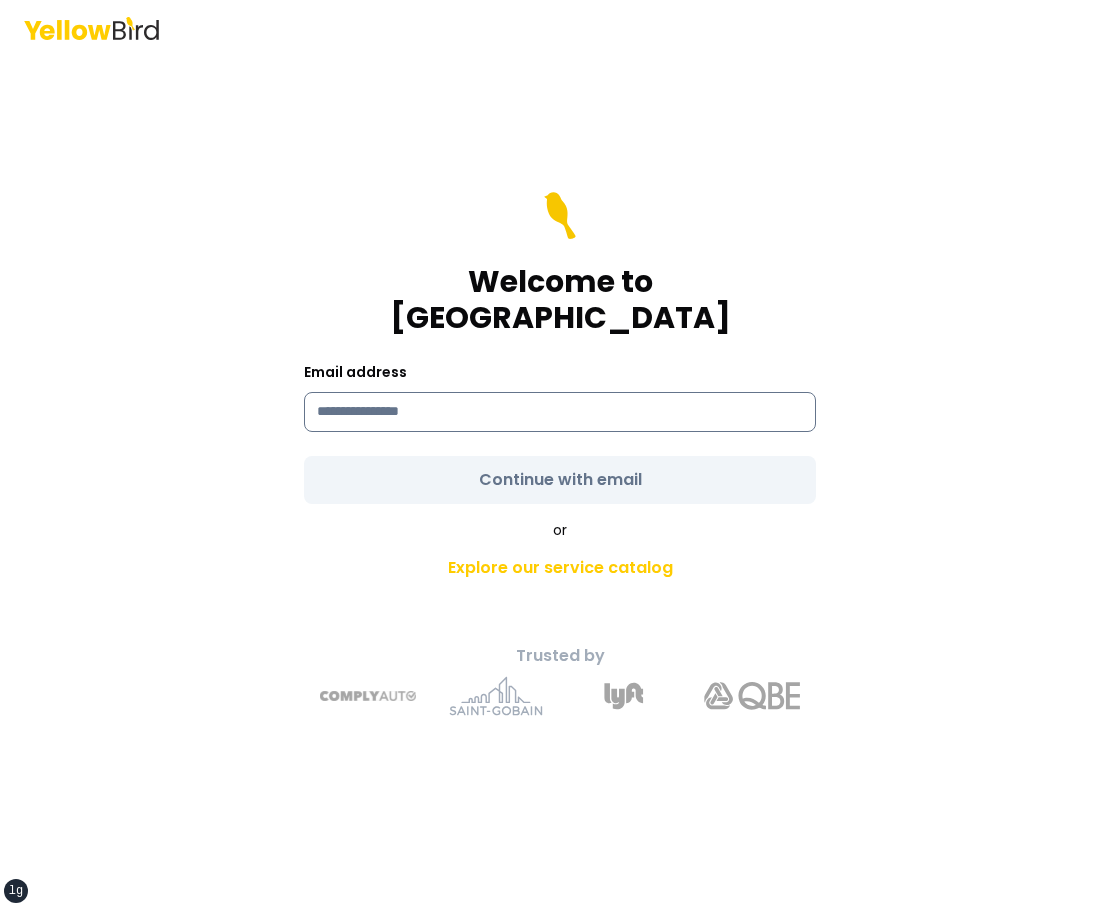 click at bounding box center [560, 412] 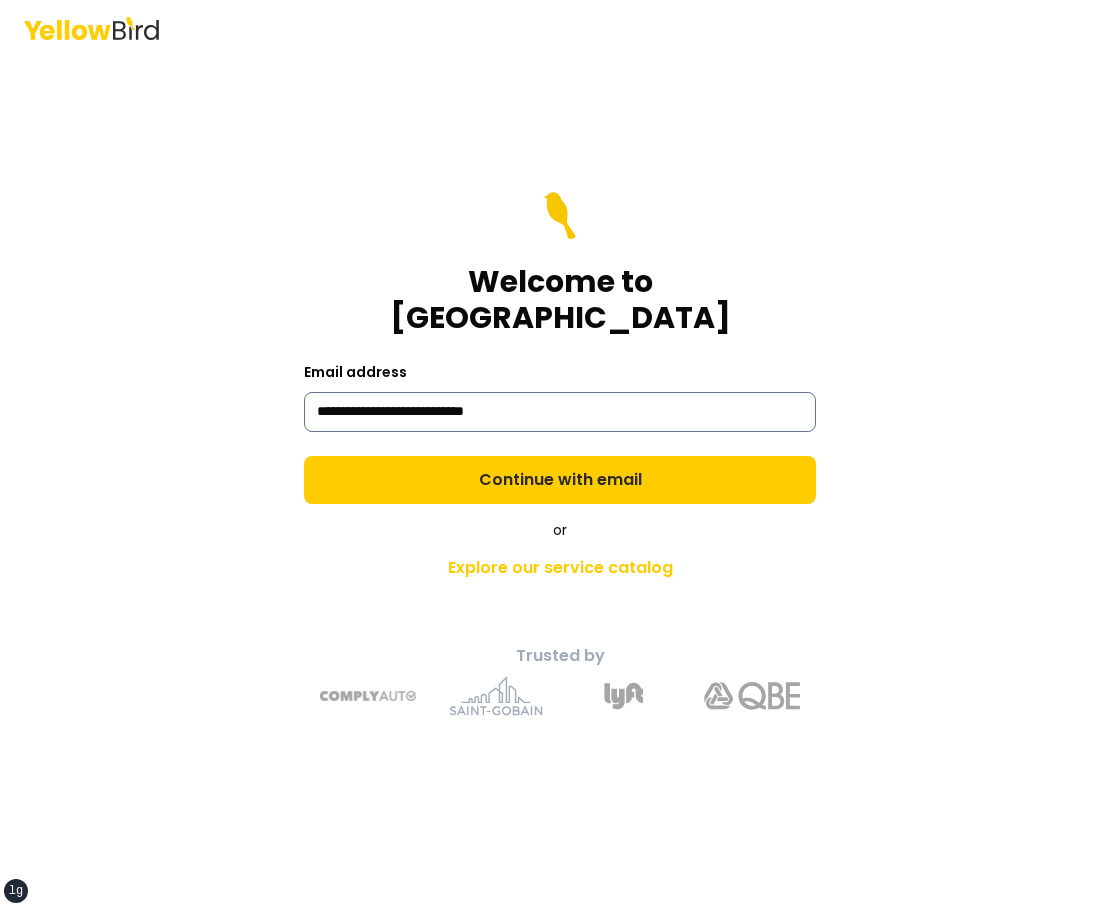type on "**********" 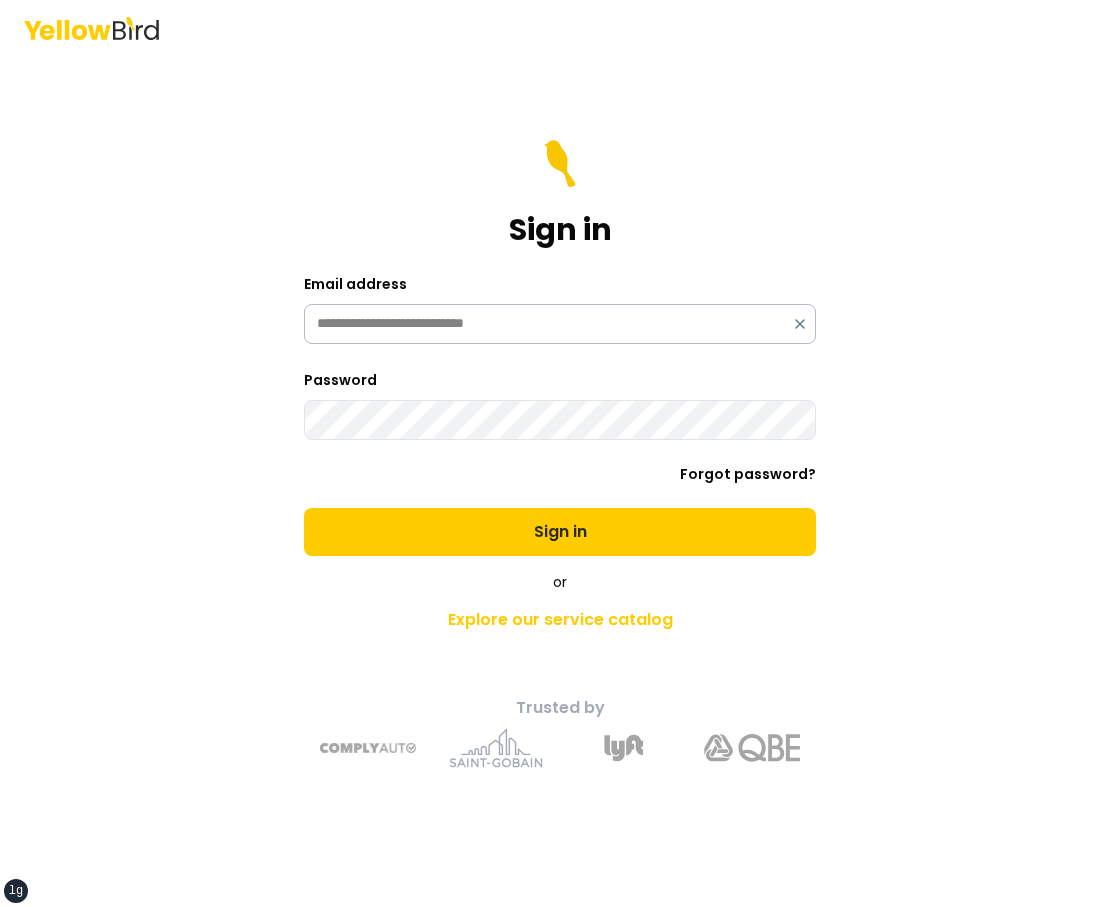 click on "Sign in" at bounding box center (560, 532) 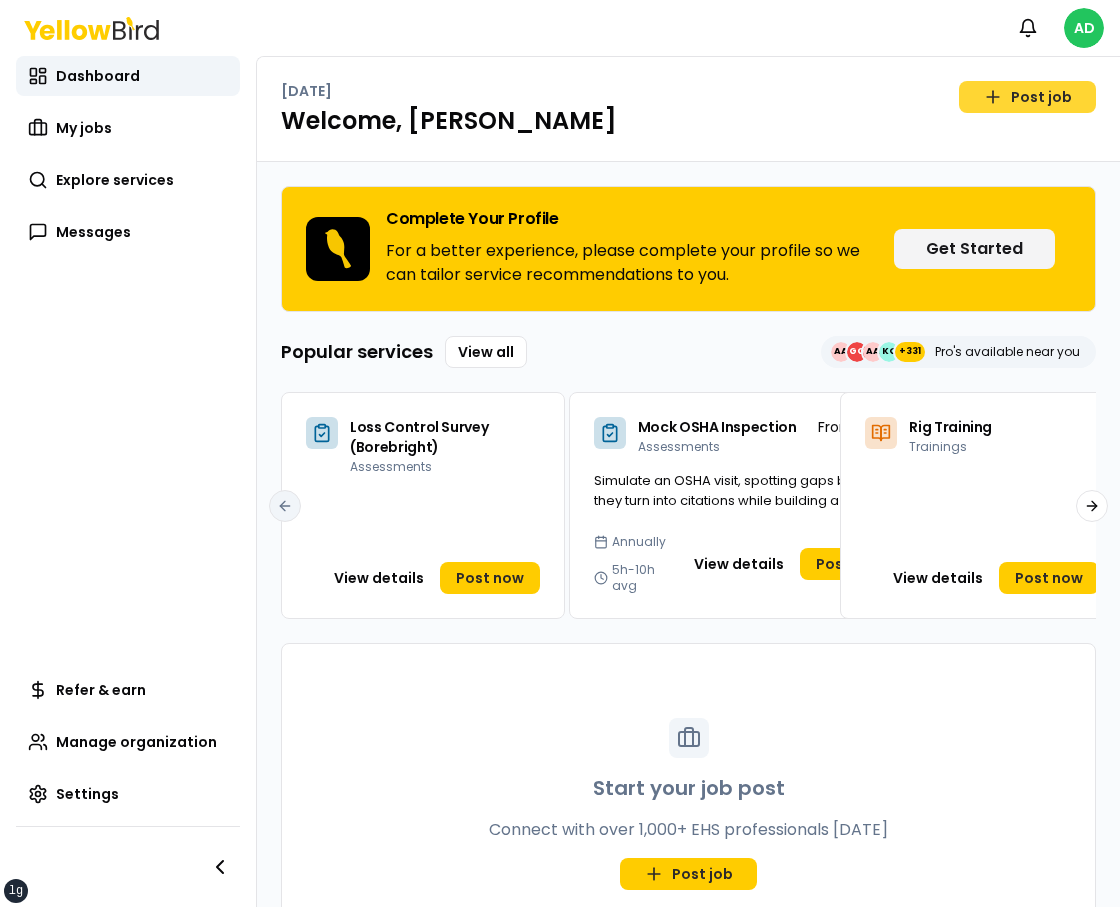 click on "Post job" at bounding box center [1027, 97] 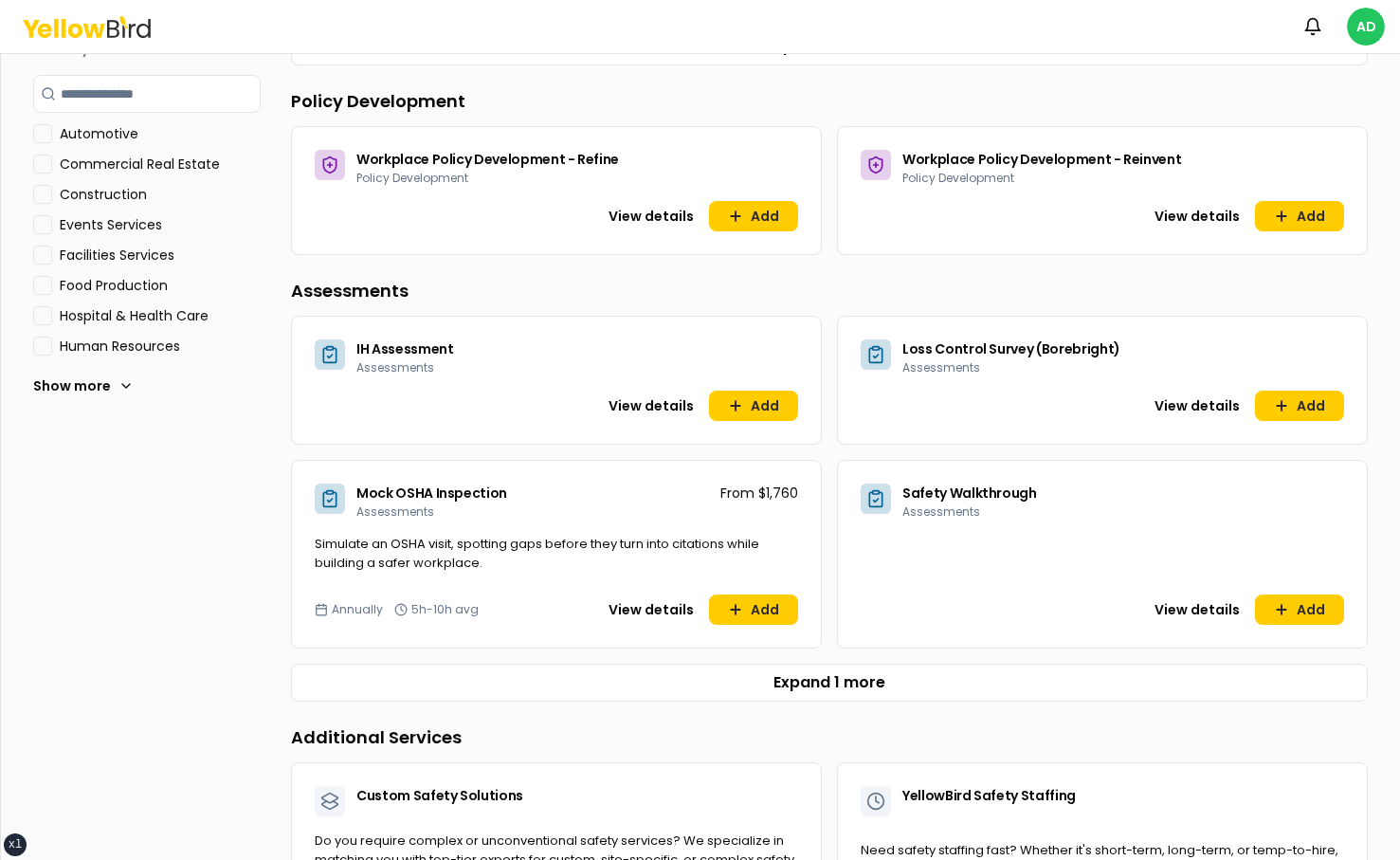 scroll, scrollTop: 0, scrollLeft: 0, axis: both 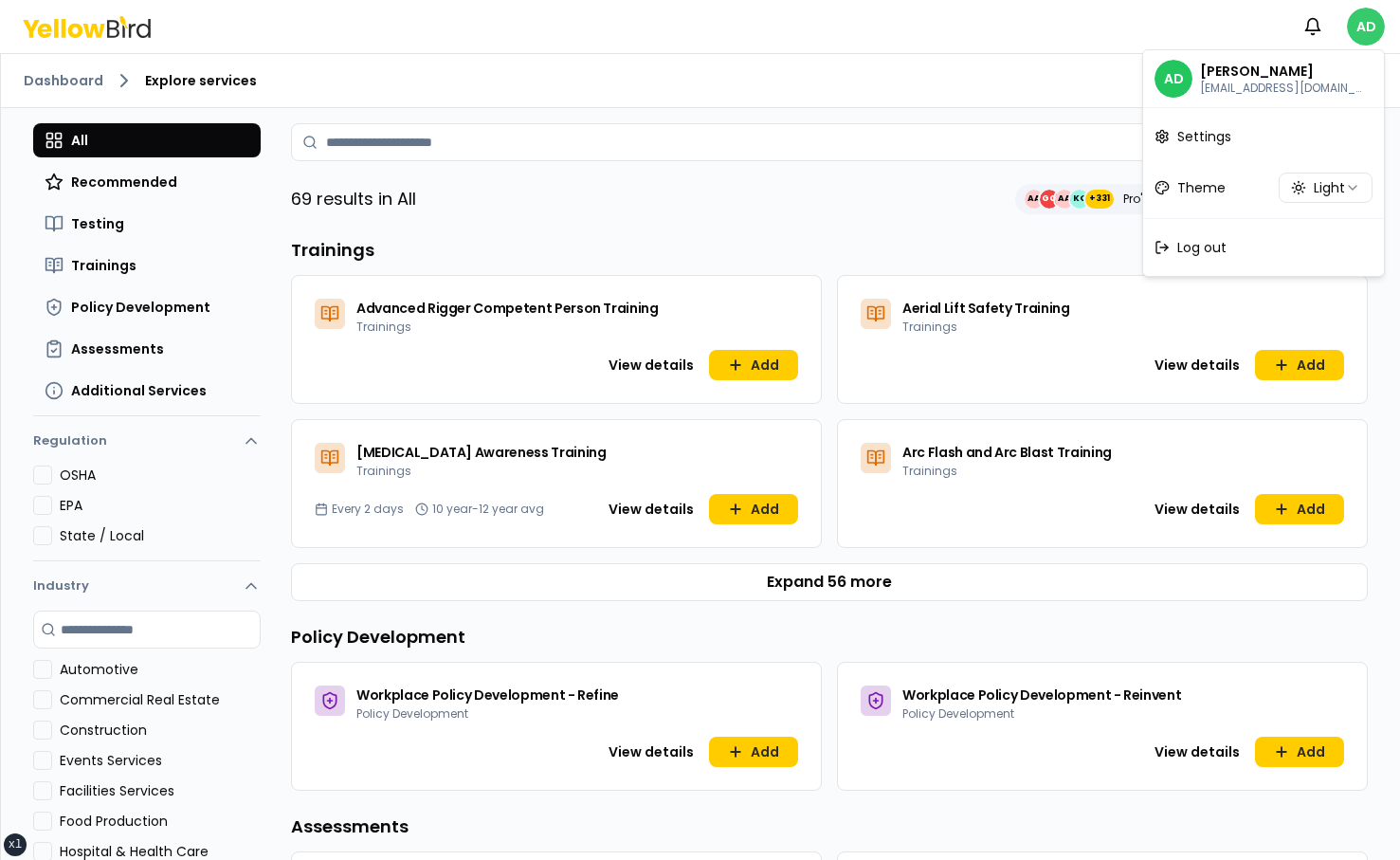 click on "xs sm md lg xl 2xl Notifications AD Dashboard Explore services All Recommended Testing Trainings Policy Development Assessments Additional Services Regulation OSHA EPA State / Local Industry Search industry Automotive Commercial Real Estate Construction Events Services Facilities Services Food Production Hospital & Health Care Human Resources Show more All Recommended Testing Trainings Policy Development Assessments Additional Services 69 results in All AA GG AA KO +331 Pro's available near you Trainings Advanced Rigger Competent Person Training Trainings View details Add Aerial Lift Safety Training Trainings View details Add Ammonia Awareness Training Trainings Every 2 days 10 year-12 year   avg View details Add Arc Flash and Arc Blast Training Trainings View details Add Expand 56 more Policy Development Workplace Policy Development - Refine Policy Development View details Add Workplace Policy Development - Reinvent Policy Development View details Add Assessments IH Assessment Assessments Add Add" at bounding box center (700, 430) 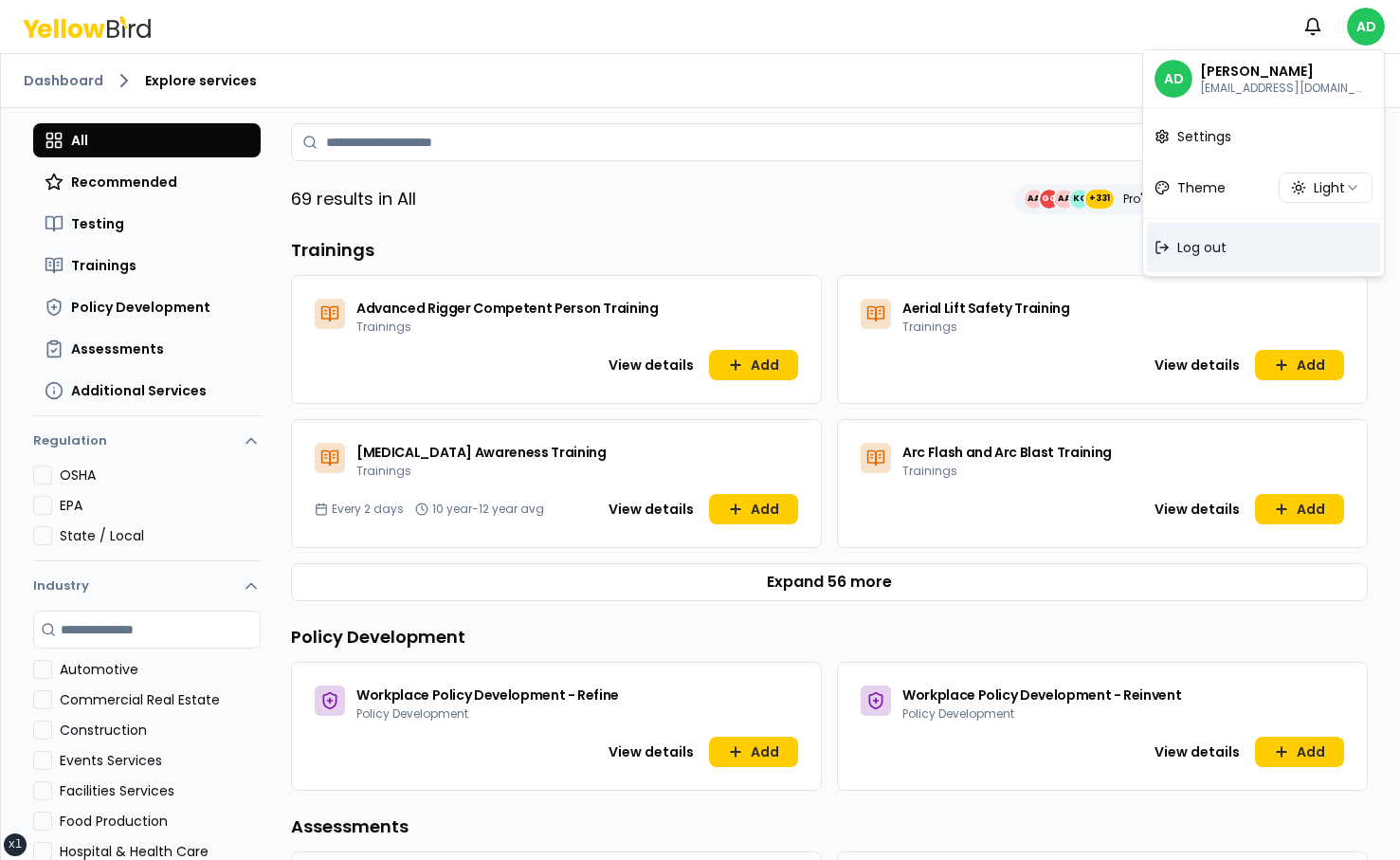 click on "Log out" at bounding box center (1202, 247) 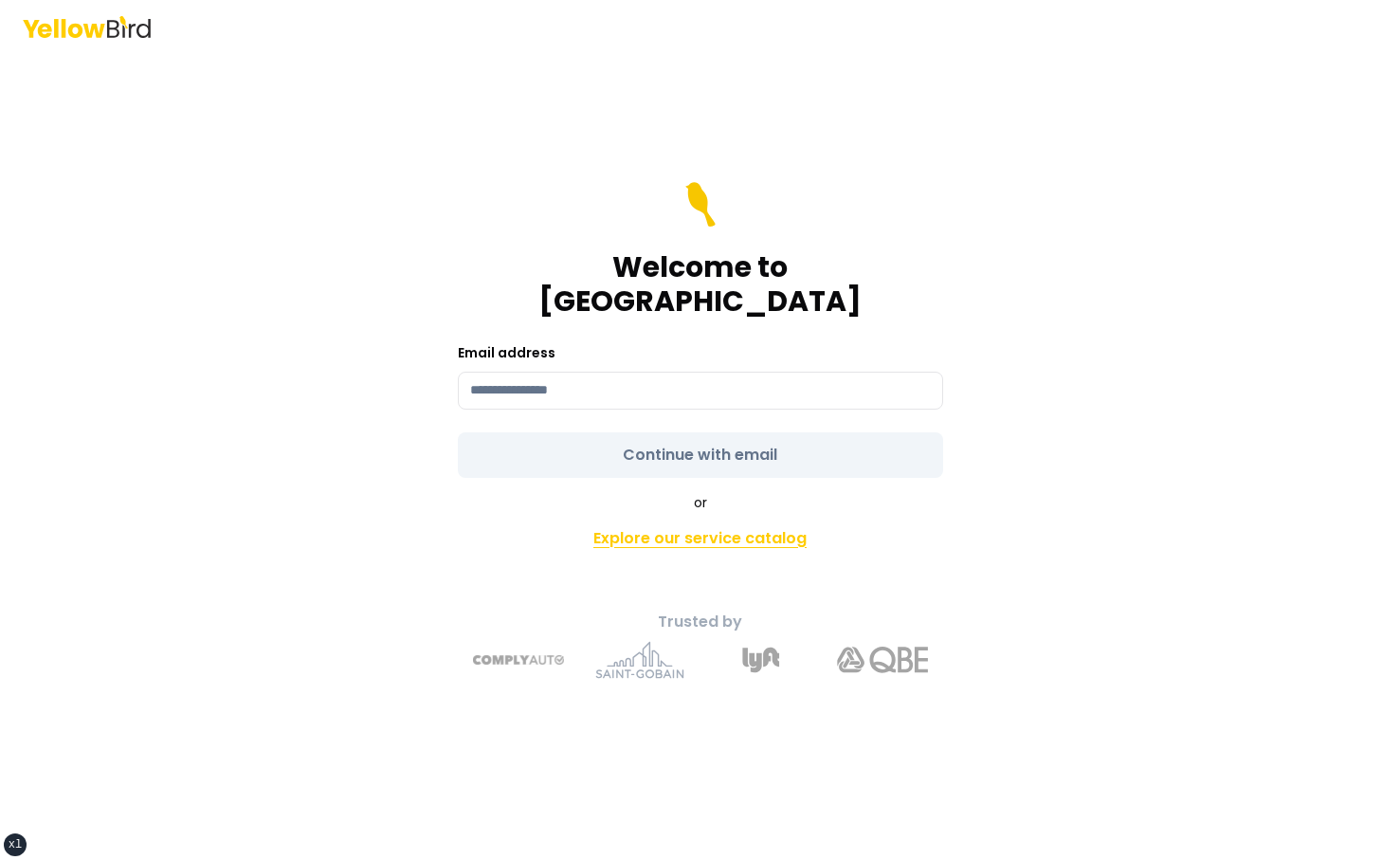 click on "Explore our service catalog" at bounding box center [700, 539] 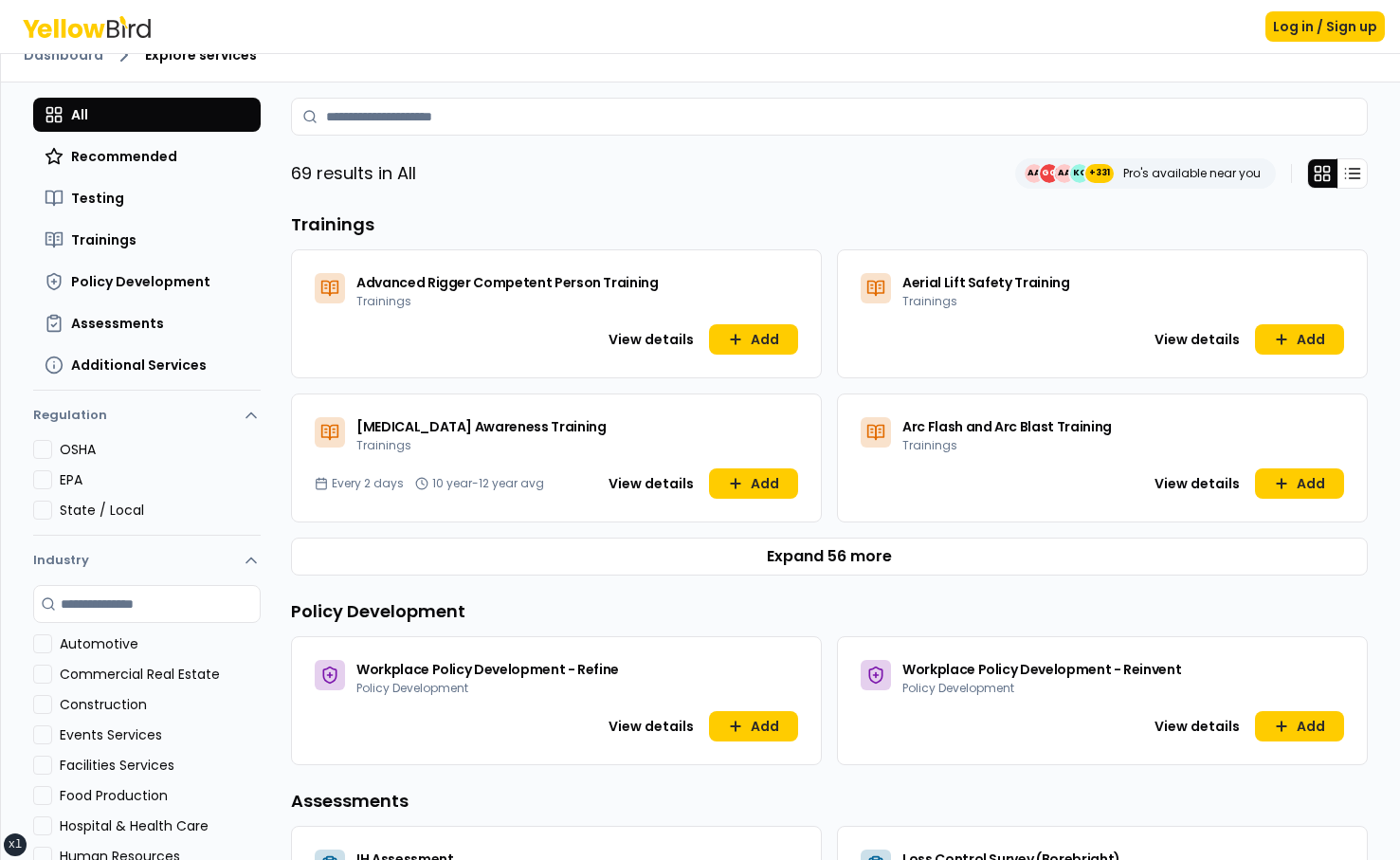 scroll, scrollTop: 0, scrollLeft: 0, axis: both 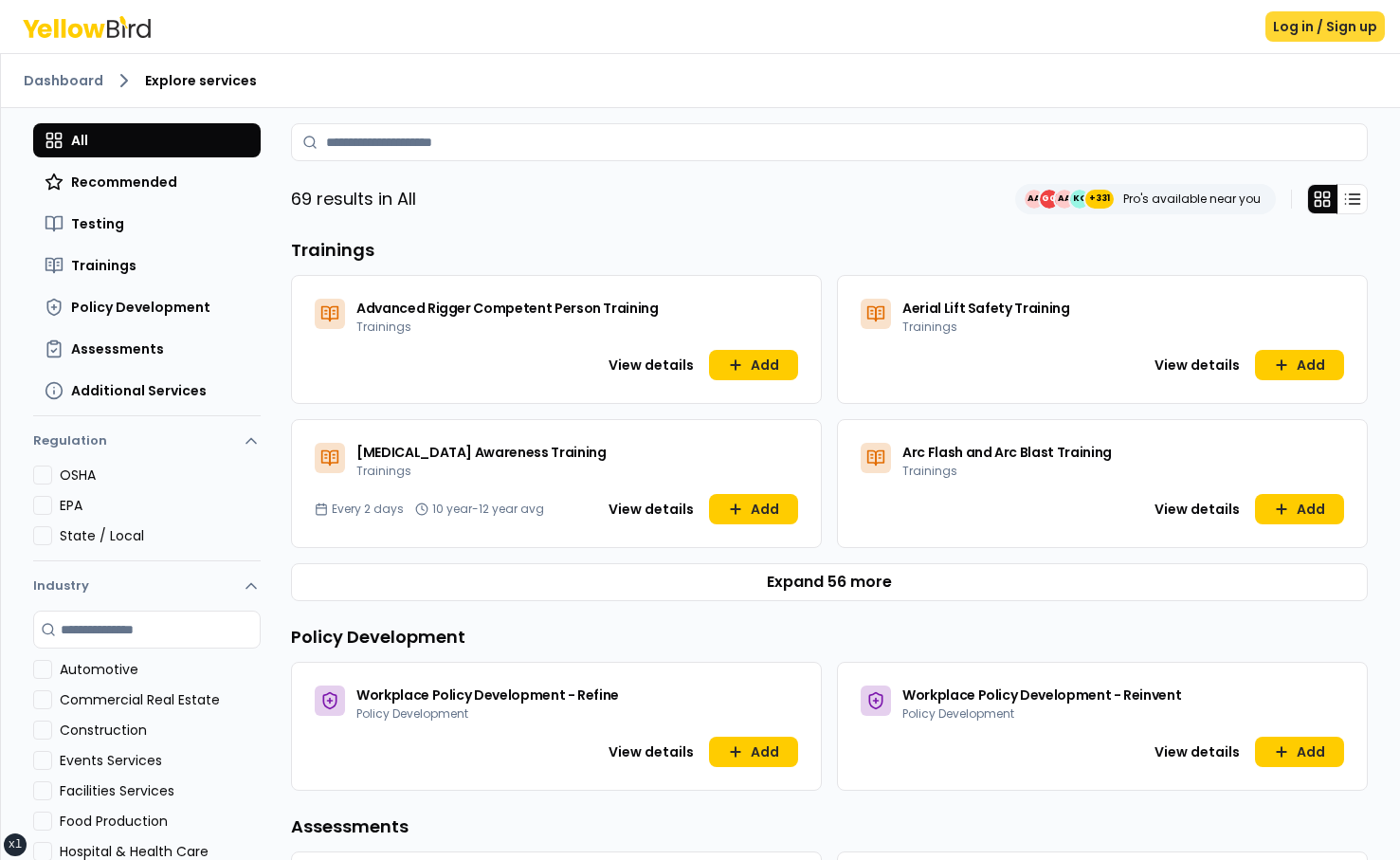 click on "Log in / Sign up" at bounding box center [1325, 27] 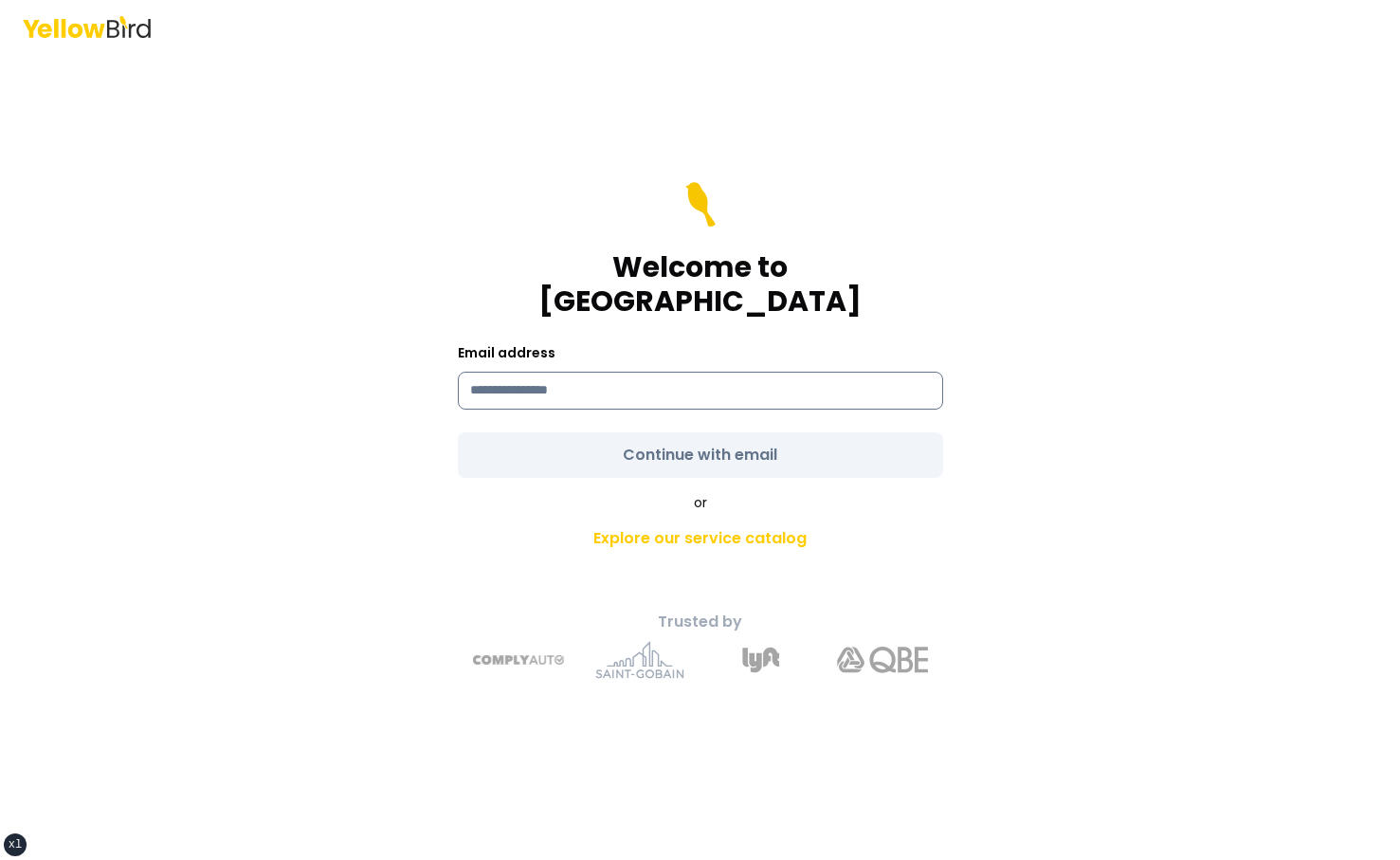 click at bounding box center (700, 391) 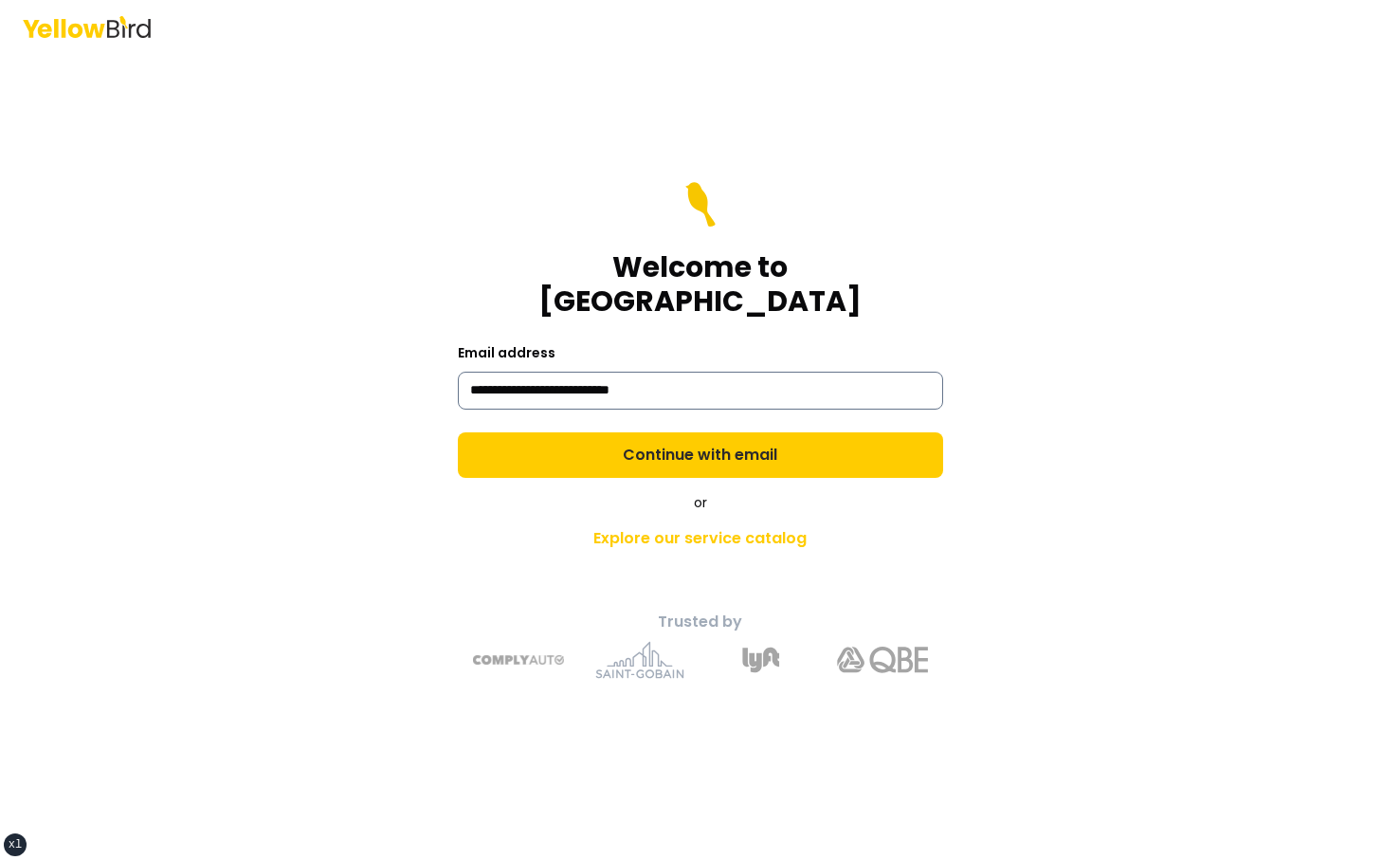 type on "**********" 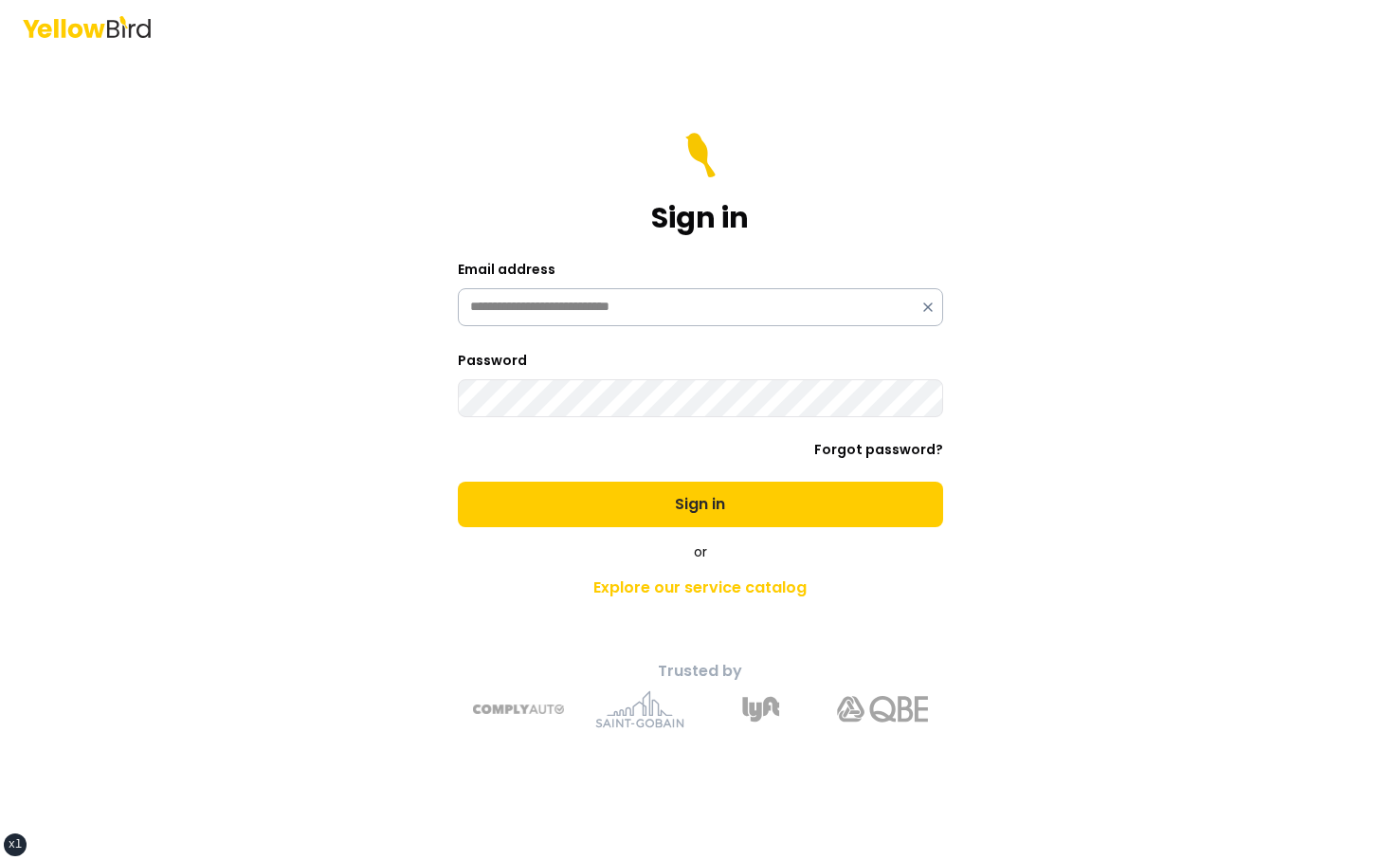 click on "Sign in" at bounding box center [700, 504] 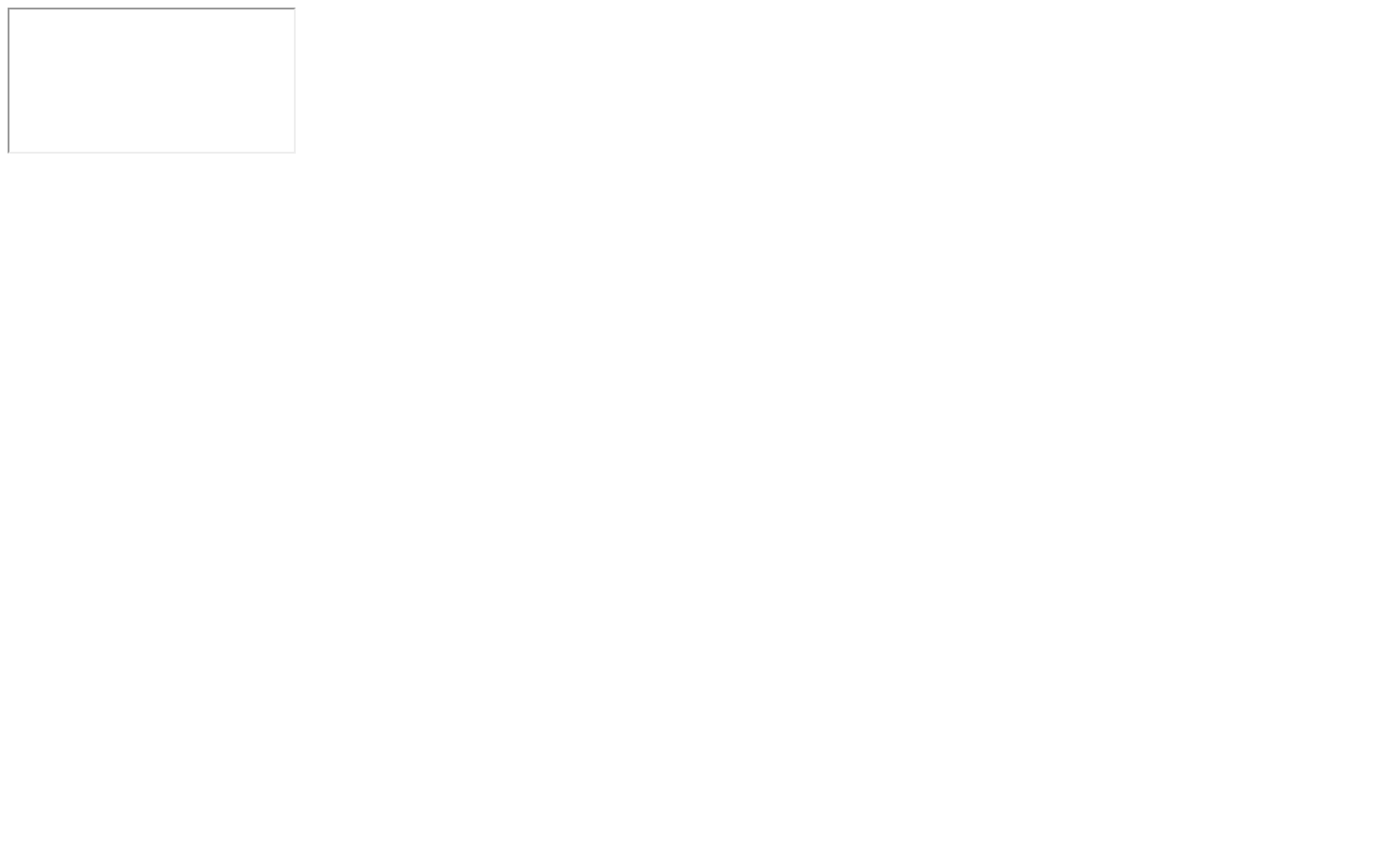 scroll, scrollTop: 0, scrollLeft: 0, axis: both 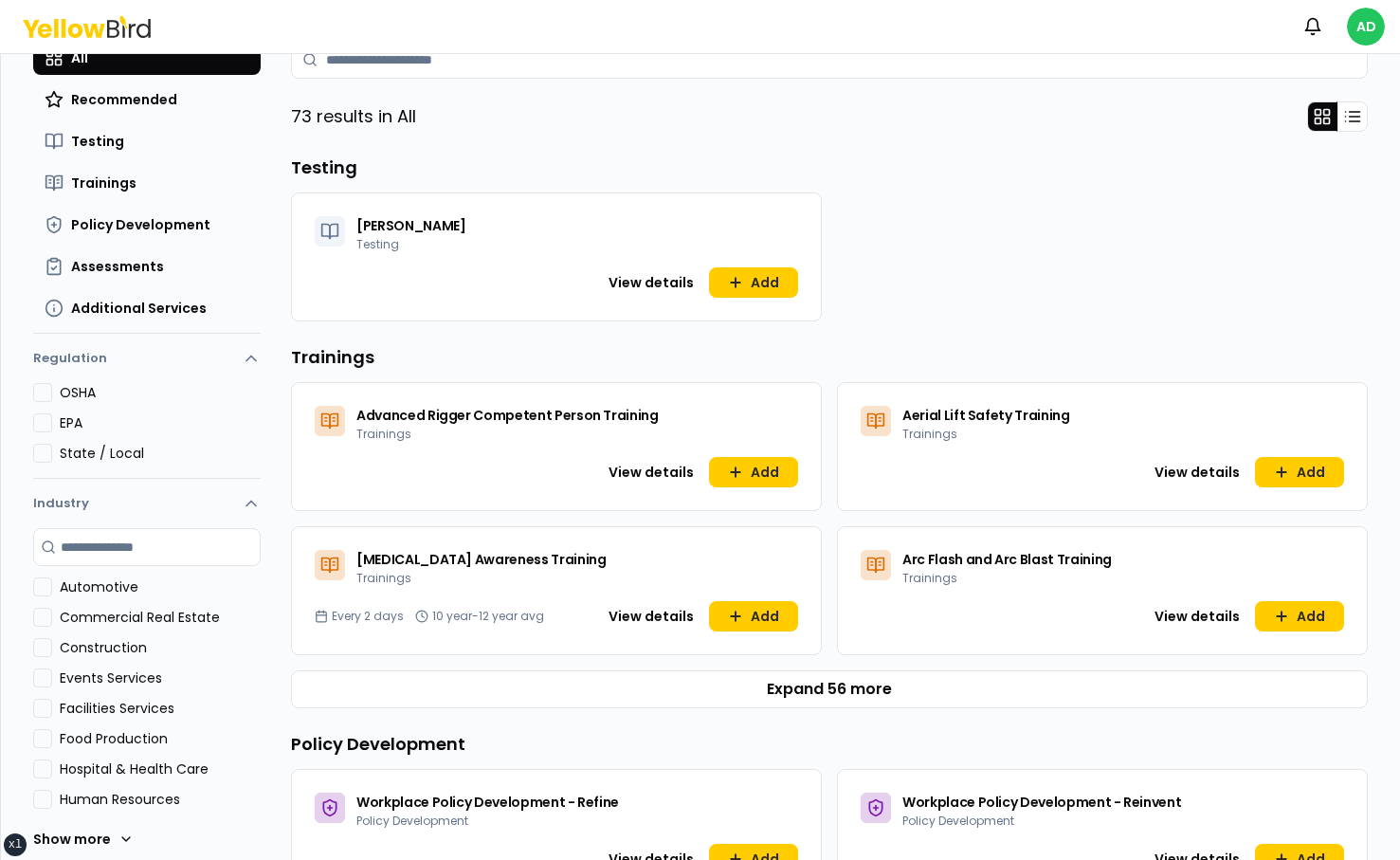 click on "OSHA" at bounding box center (43, 393) 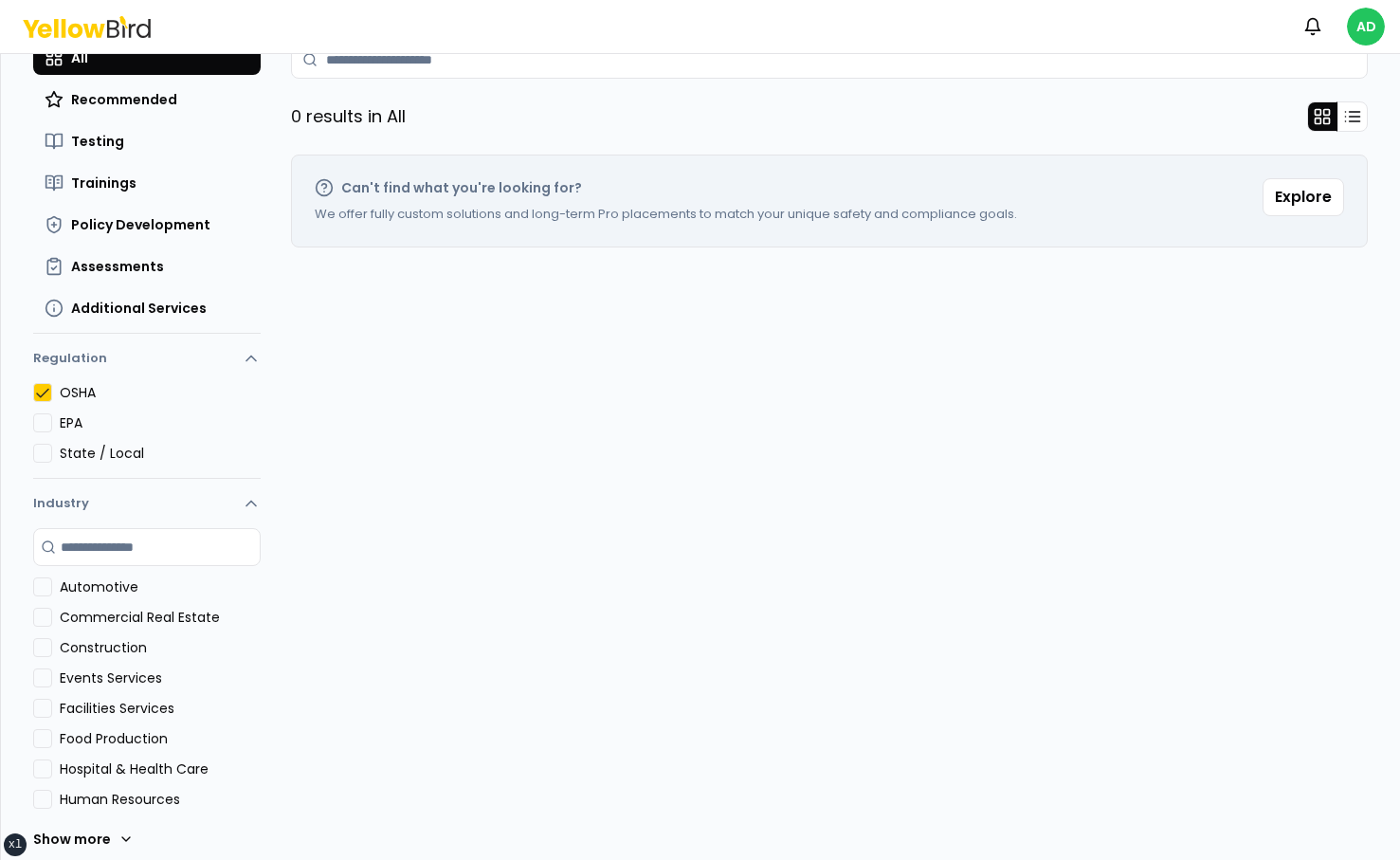 scroll, scrollTop: 0, scrollLeft: 0, axis: both 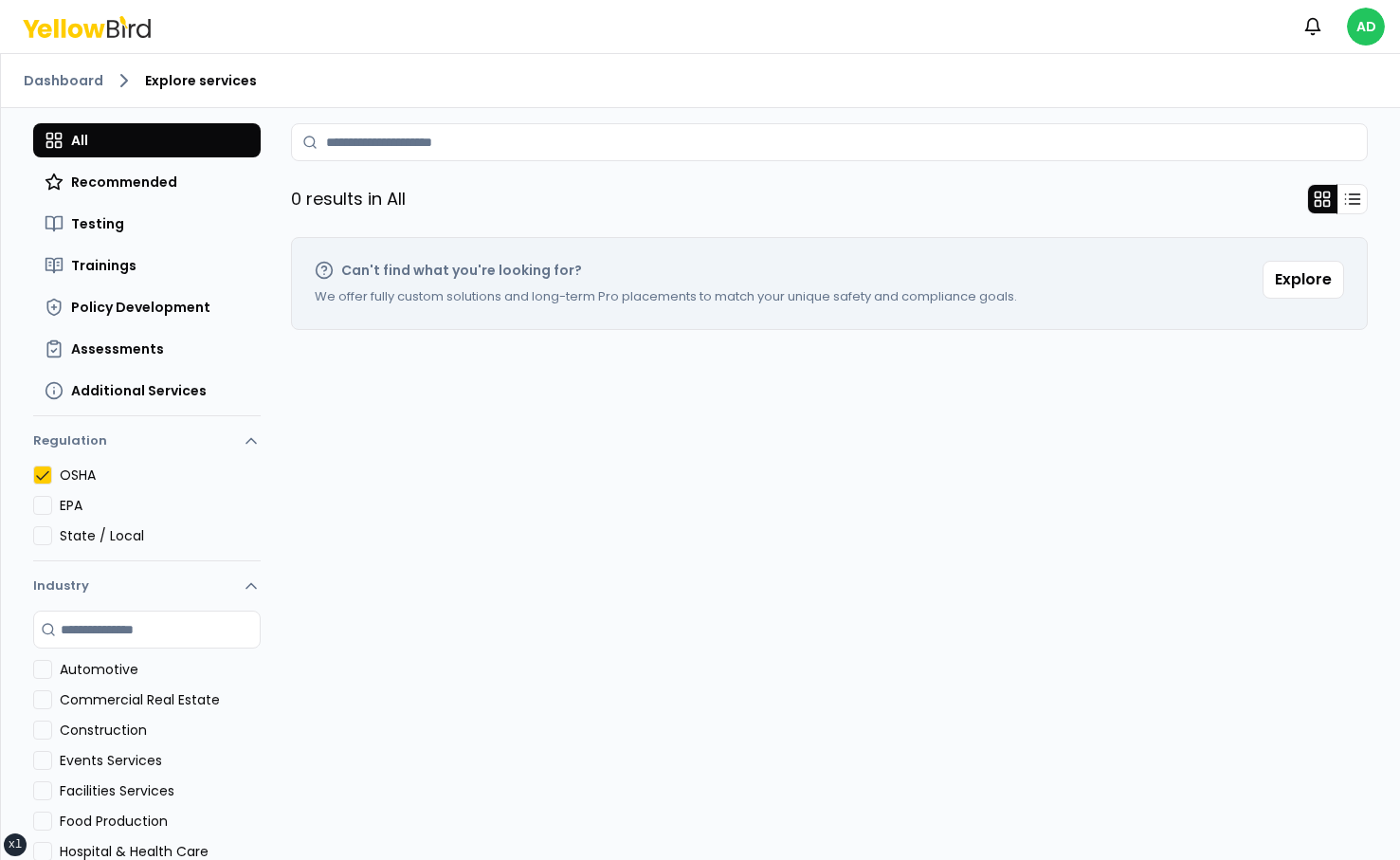click on "OSHA" at bounding box center (147, 475) 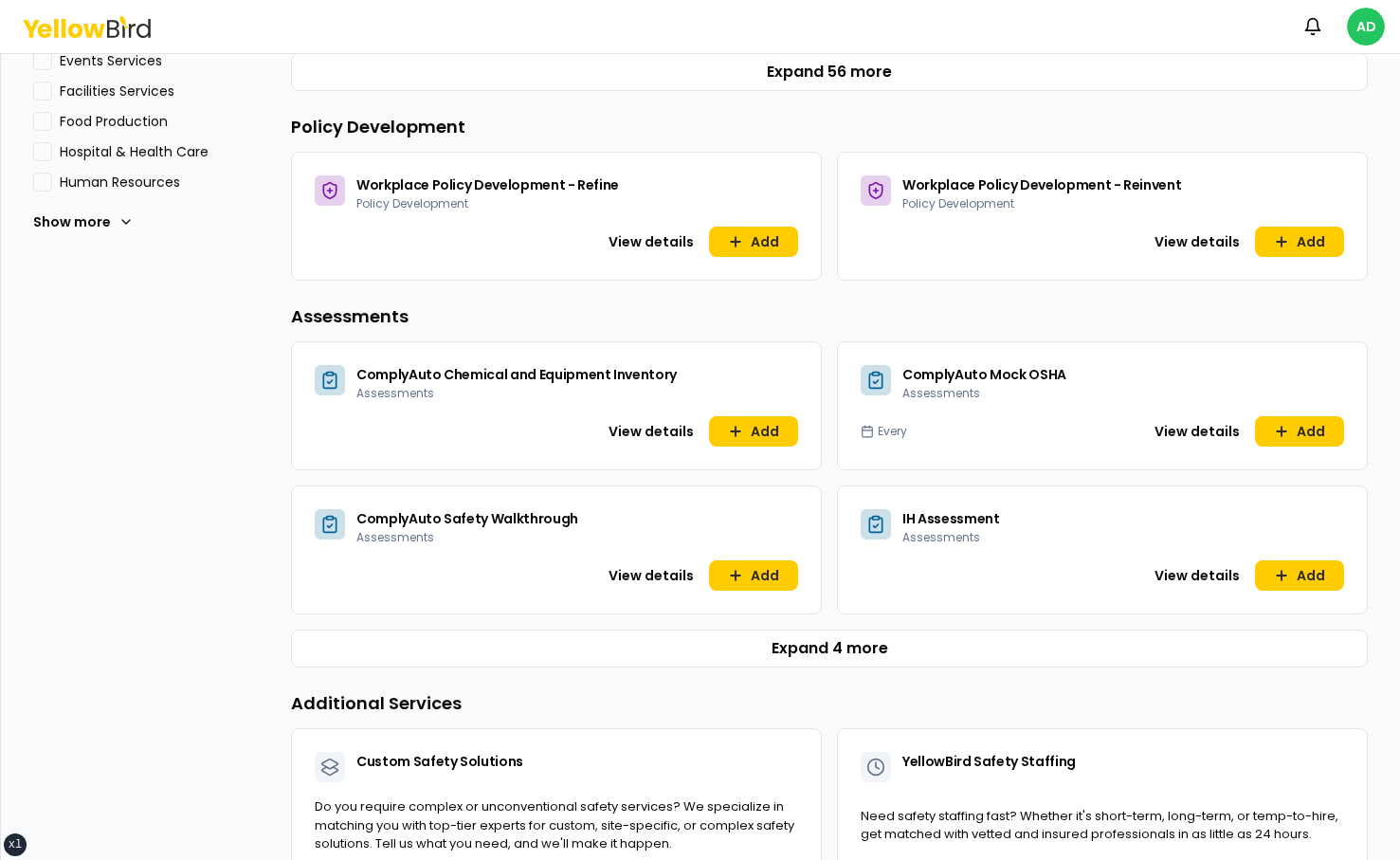 scroll, scrollTop: 769, scrollLeft: 0, axis: vertical 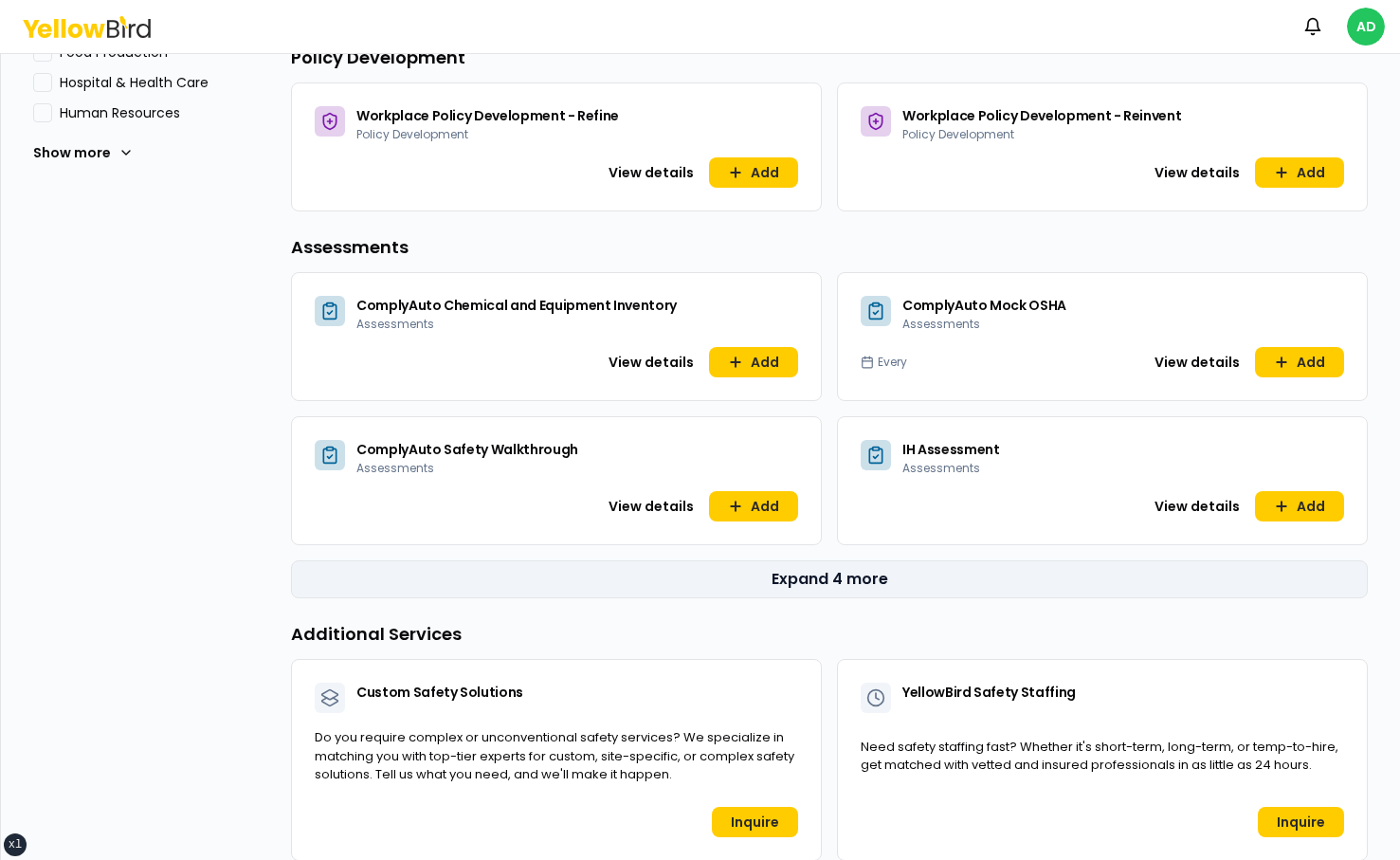 click on "Expand 4 more" at bounding box center (829, 579) 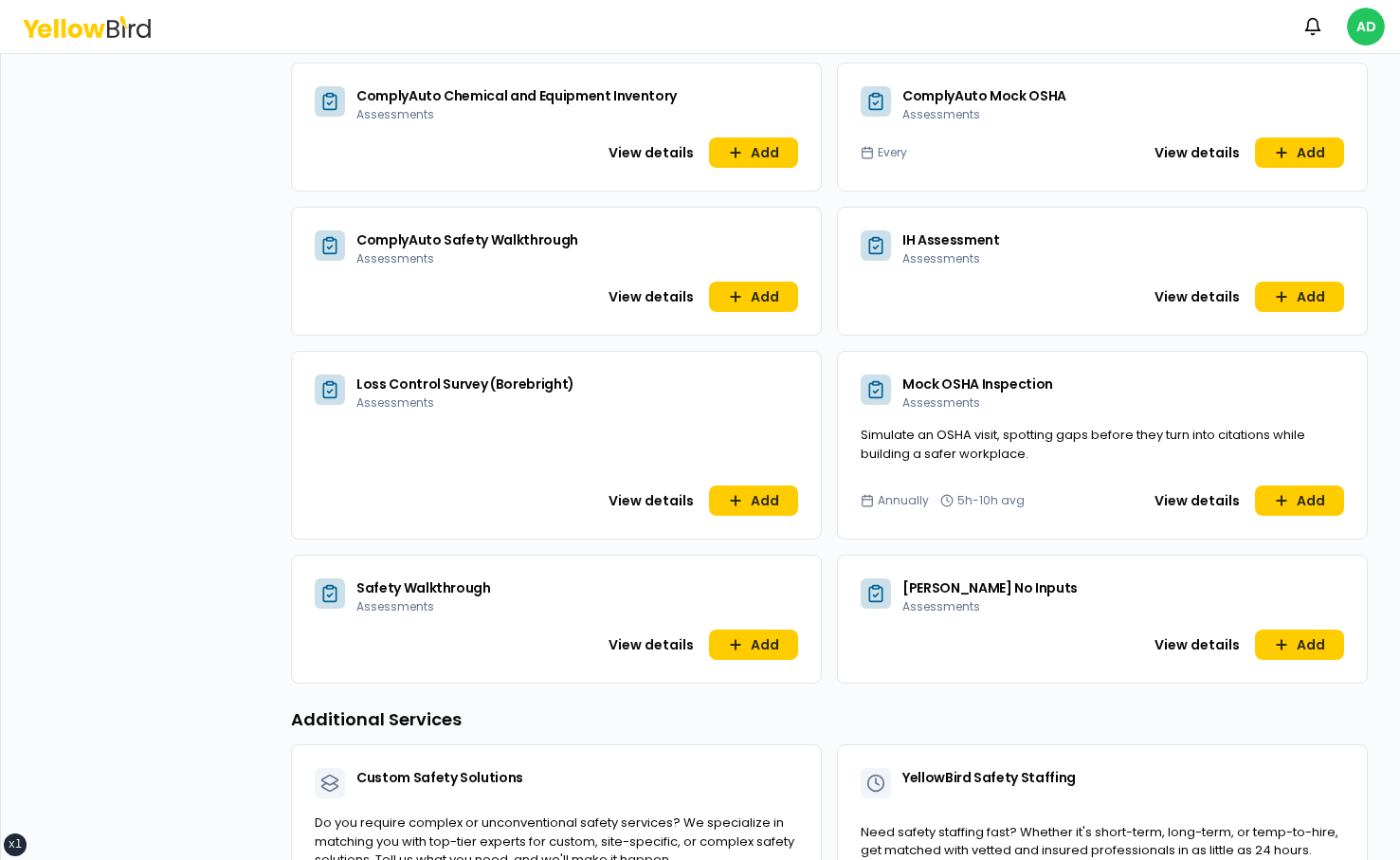 scroll, scrollTop: 991, scrollLeft: 0, axis: vertical 